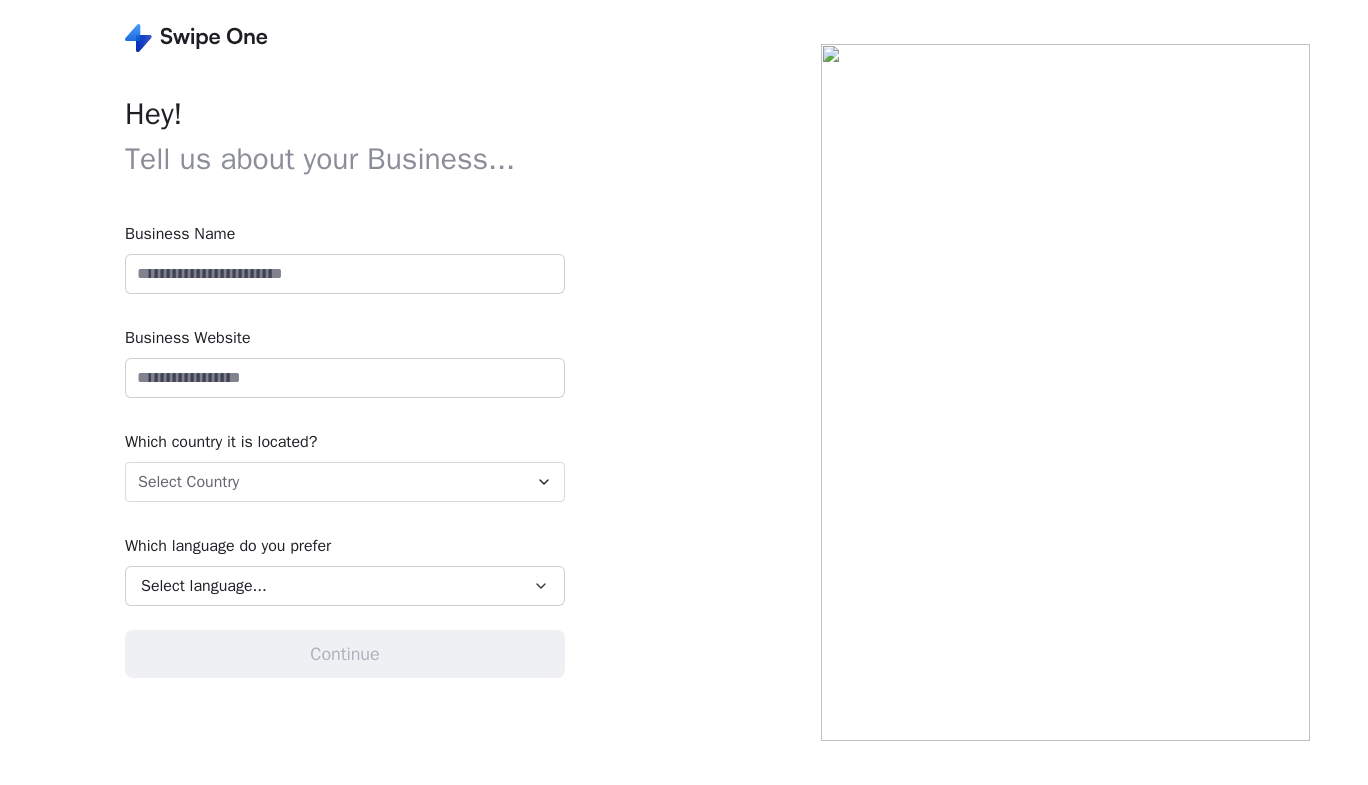 scroll, scrollTop: 0, scrollLeft: 0, axis: both 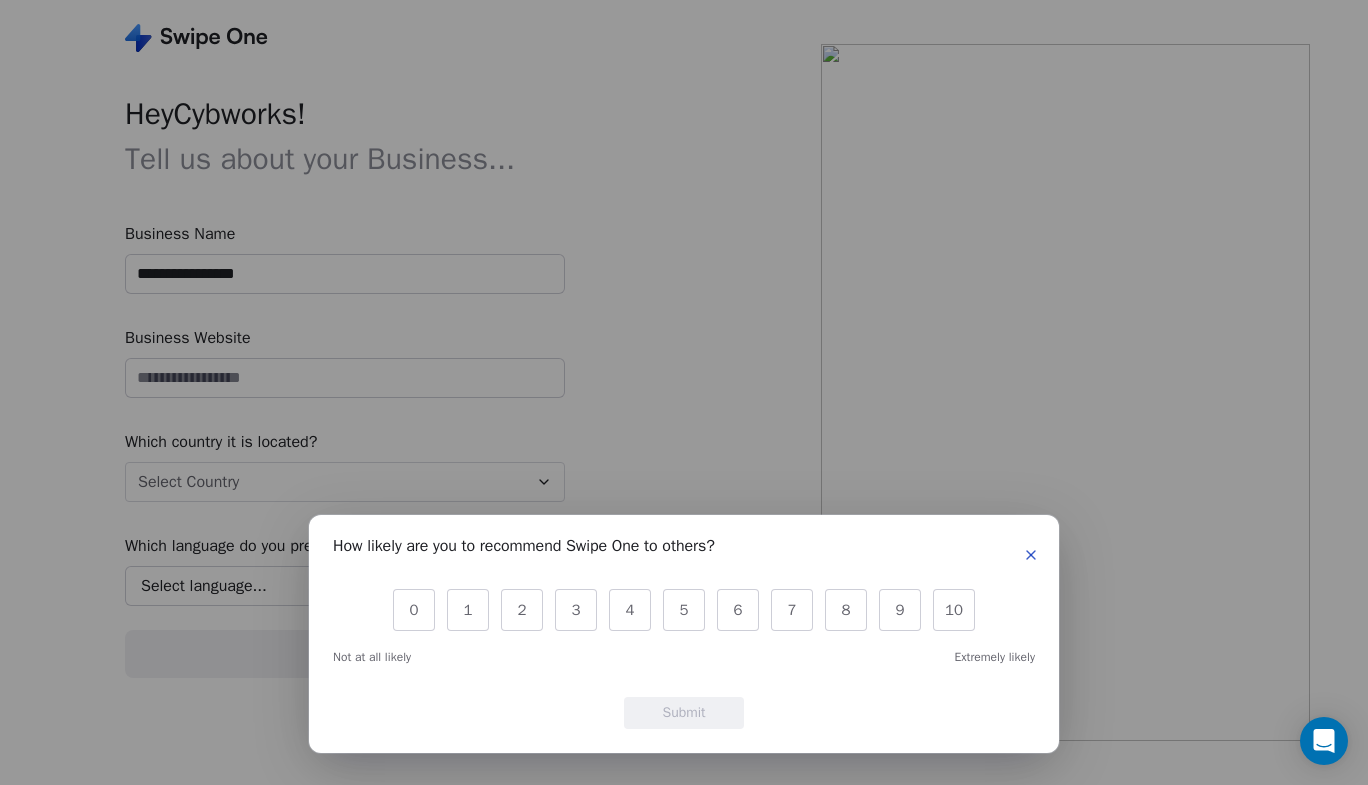 click 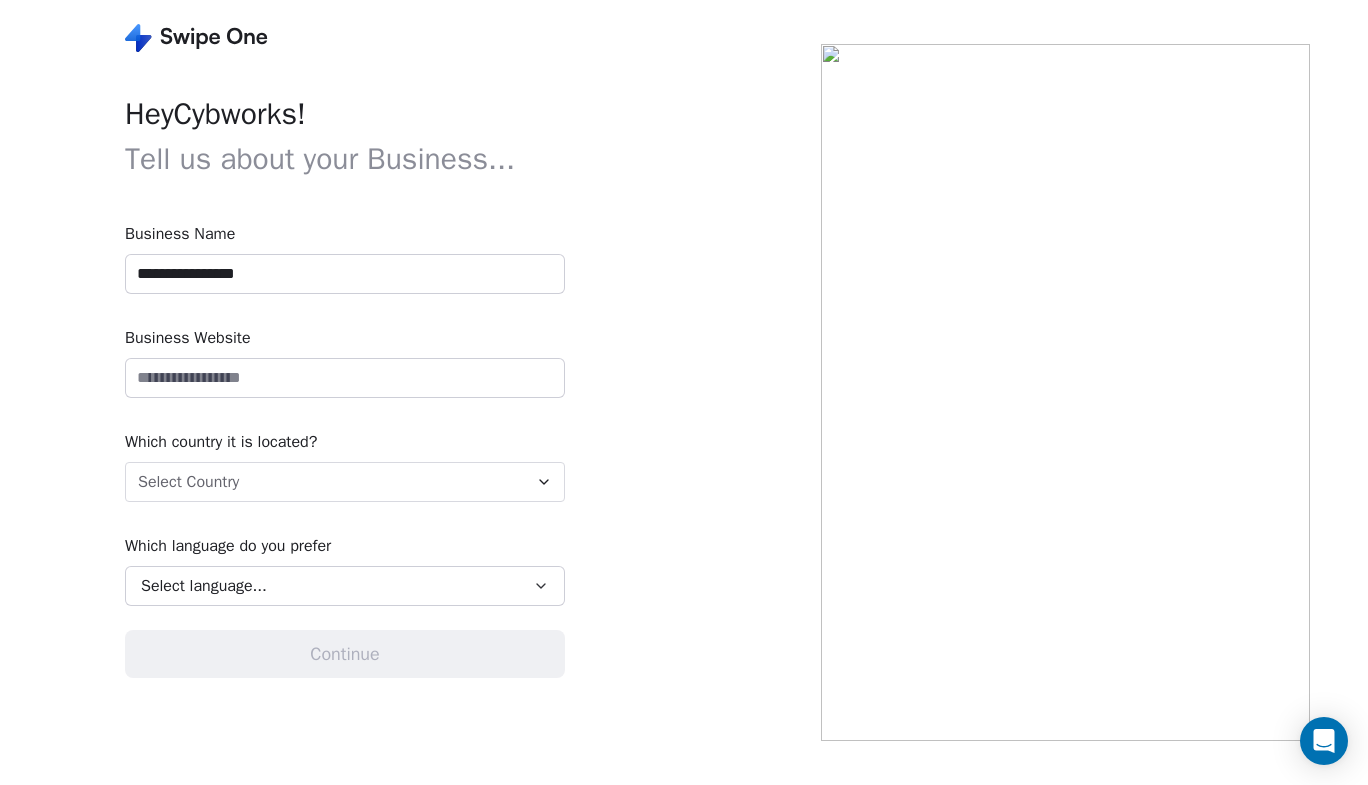 click on "**********" at bounding box center (345, 274) 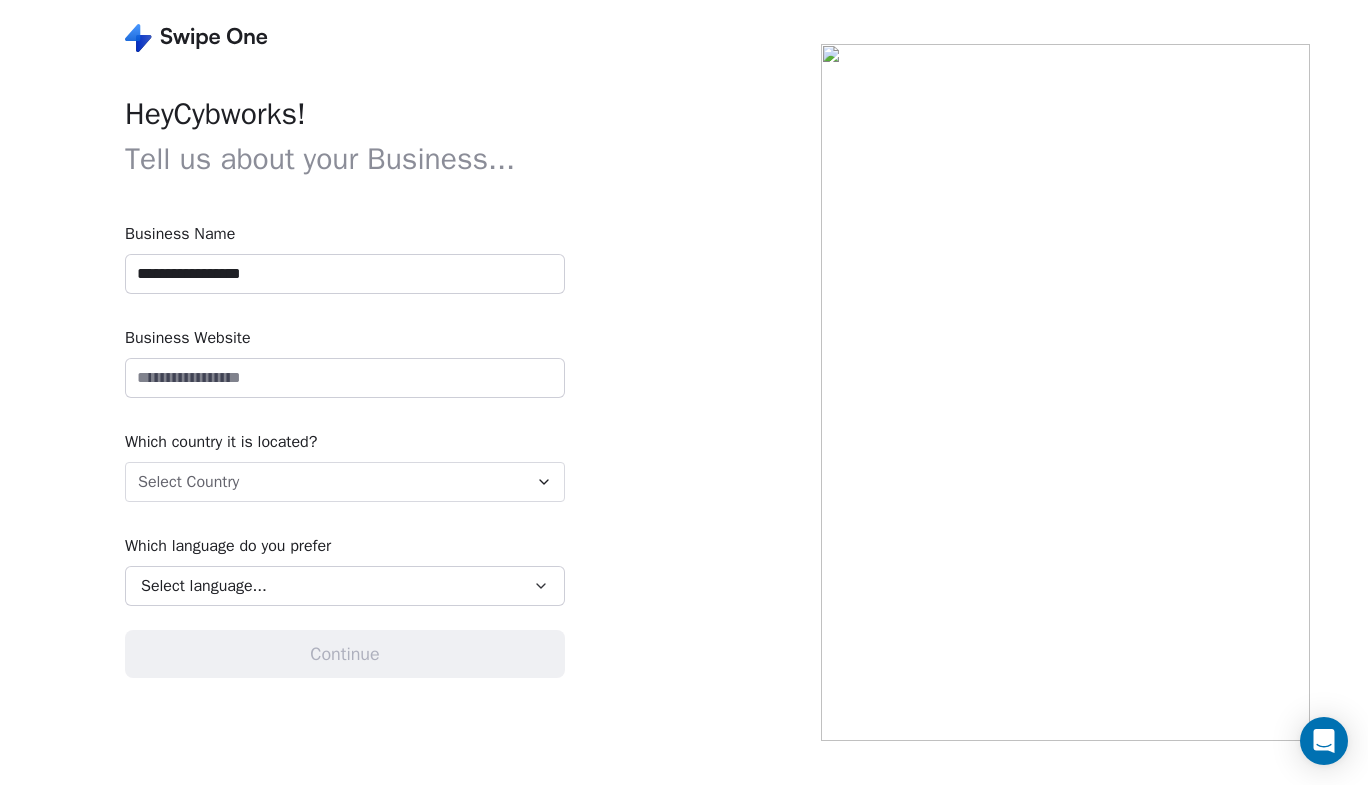 drag, startPoint x: 283, startPoint y: 282, endPoint x: 75, endPoint y: 280, distance: 208.00961 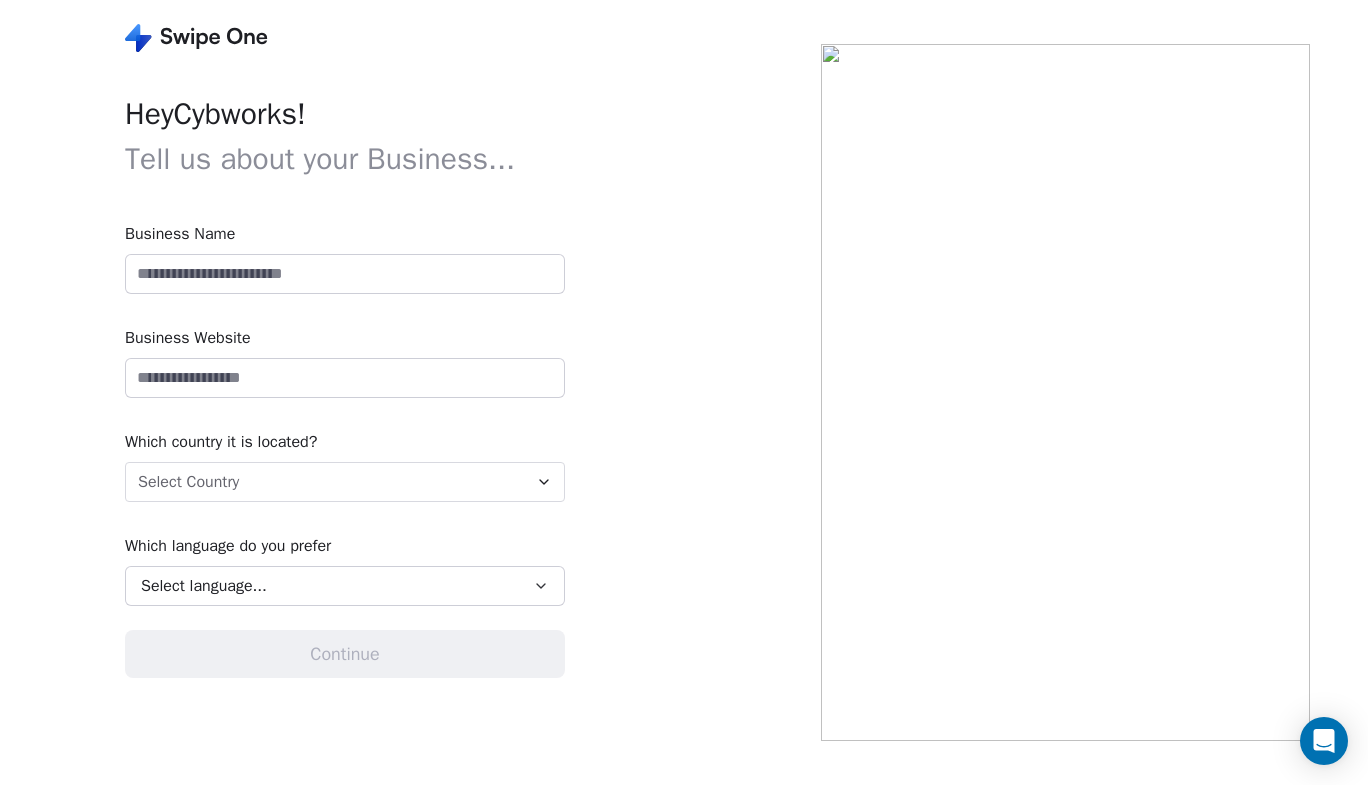type on "*" 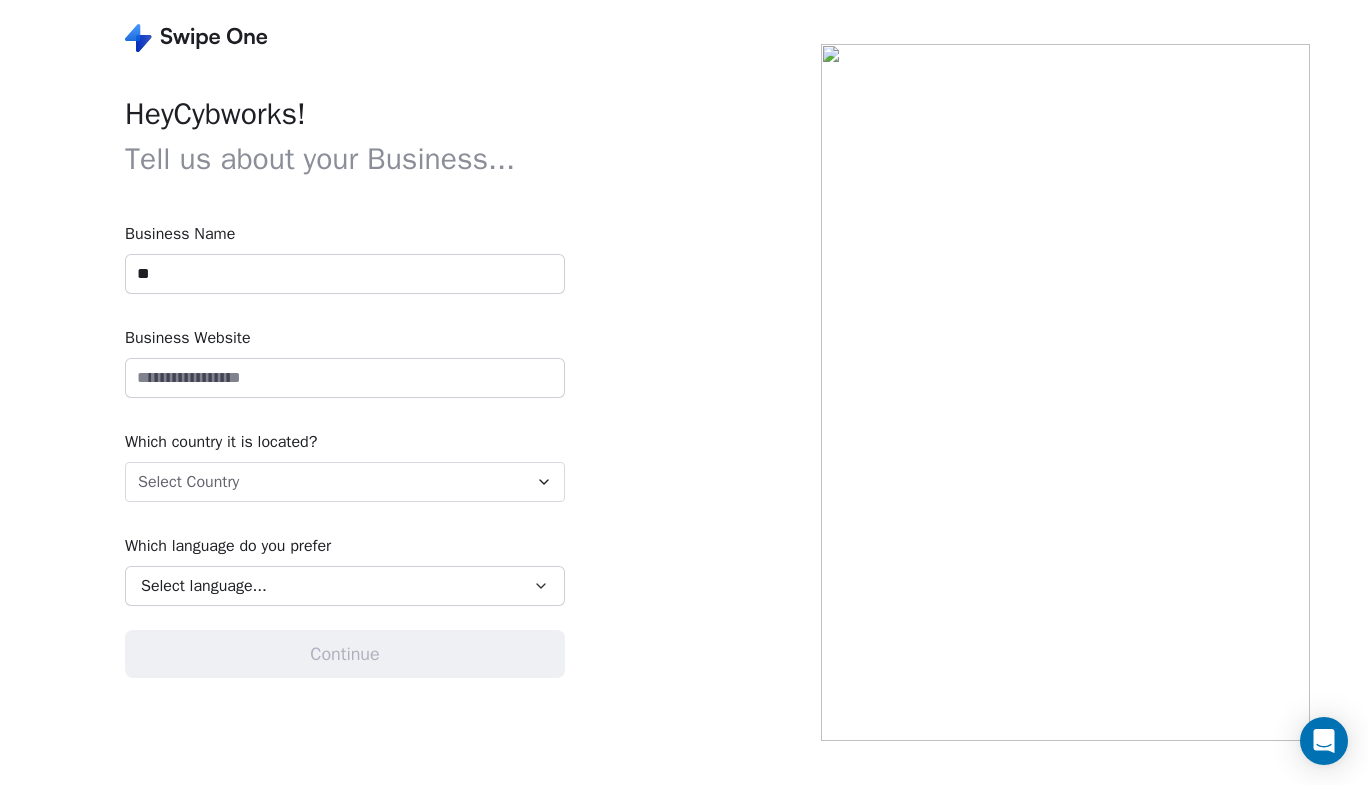 type on "*" 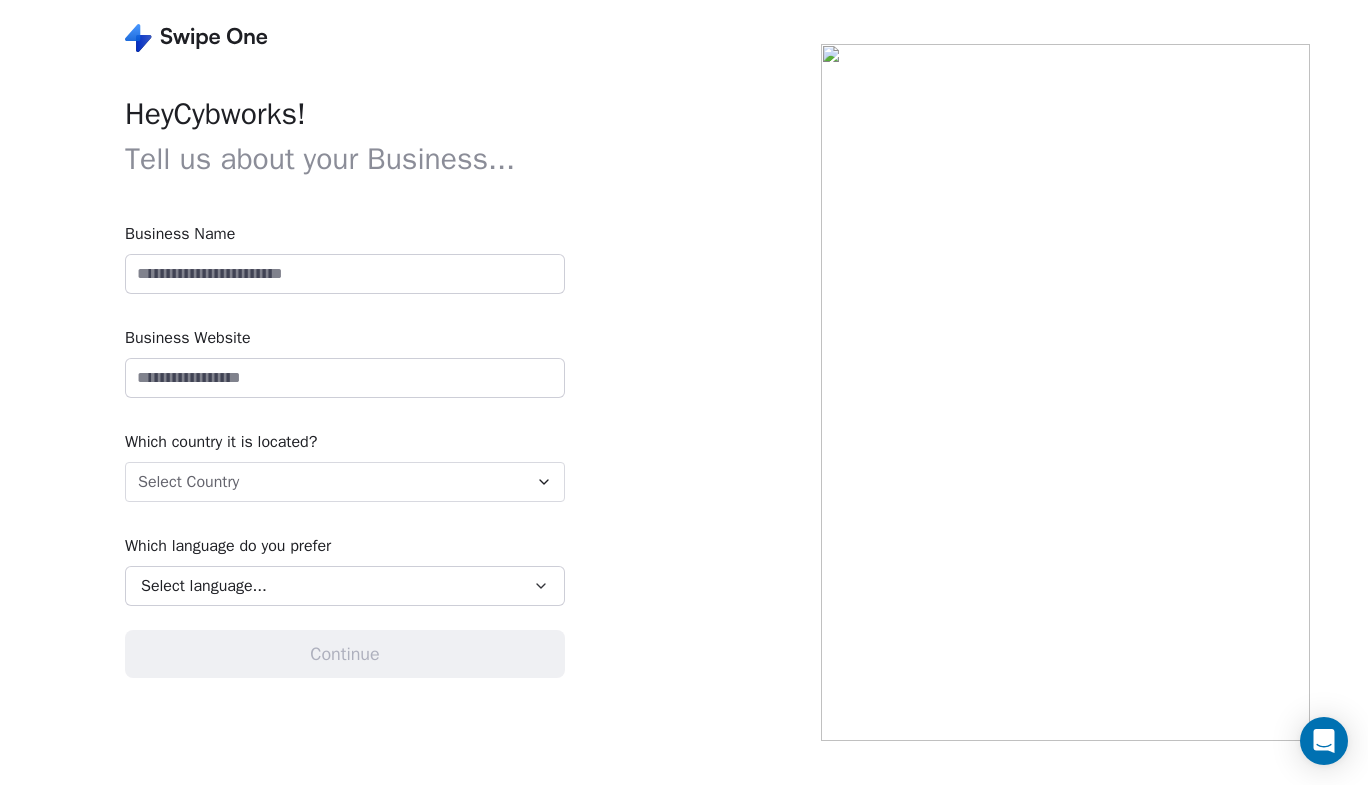 click at bounding box center (345, 274) 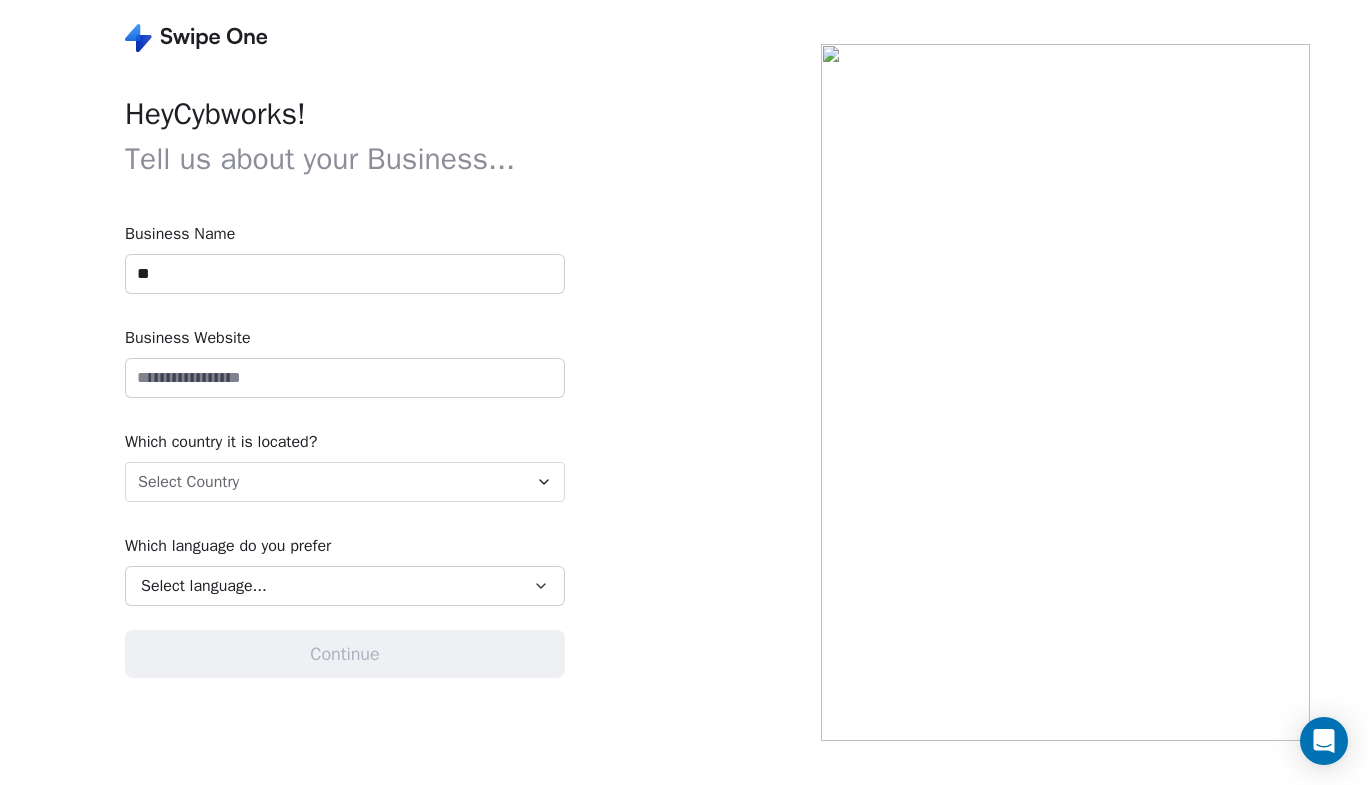 type on "*" 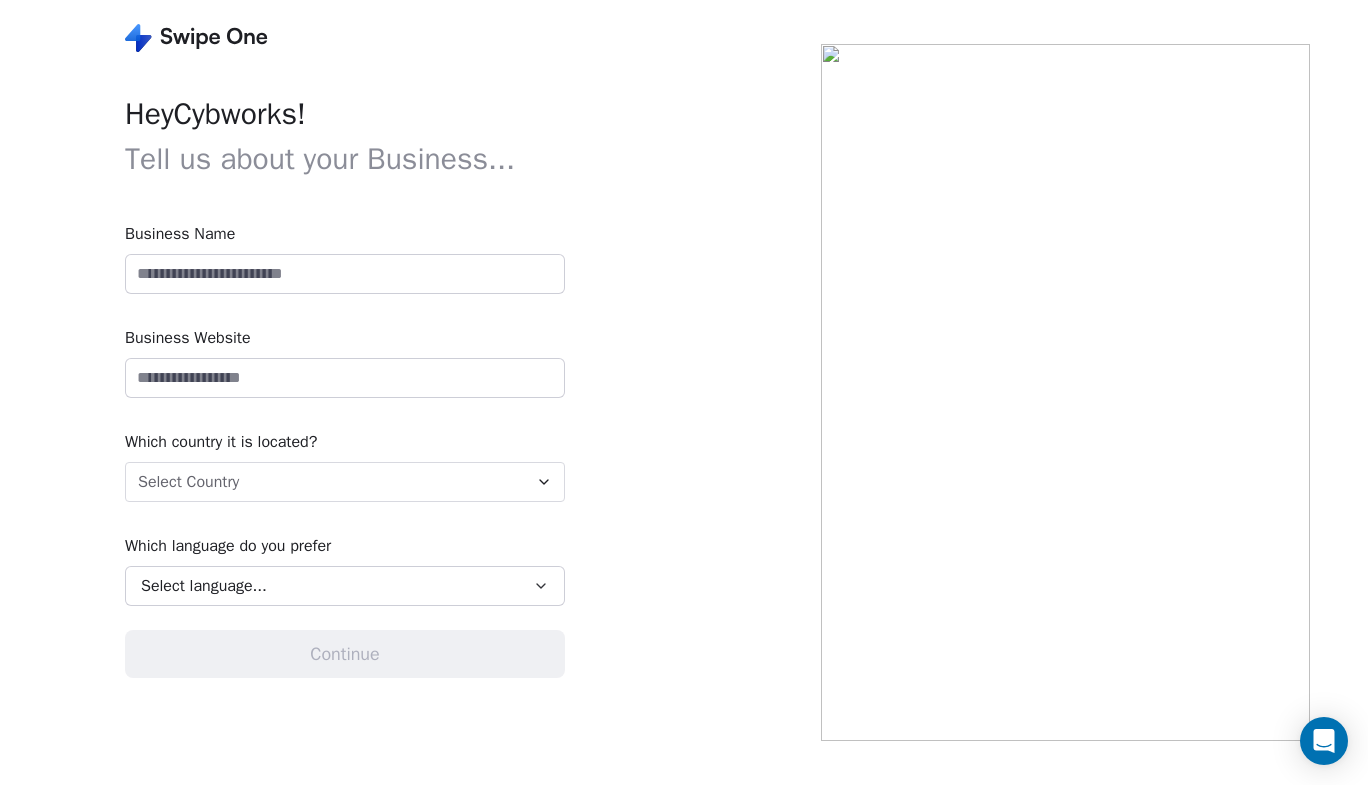 type 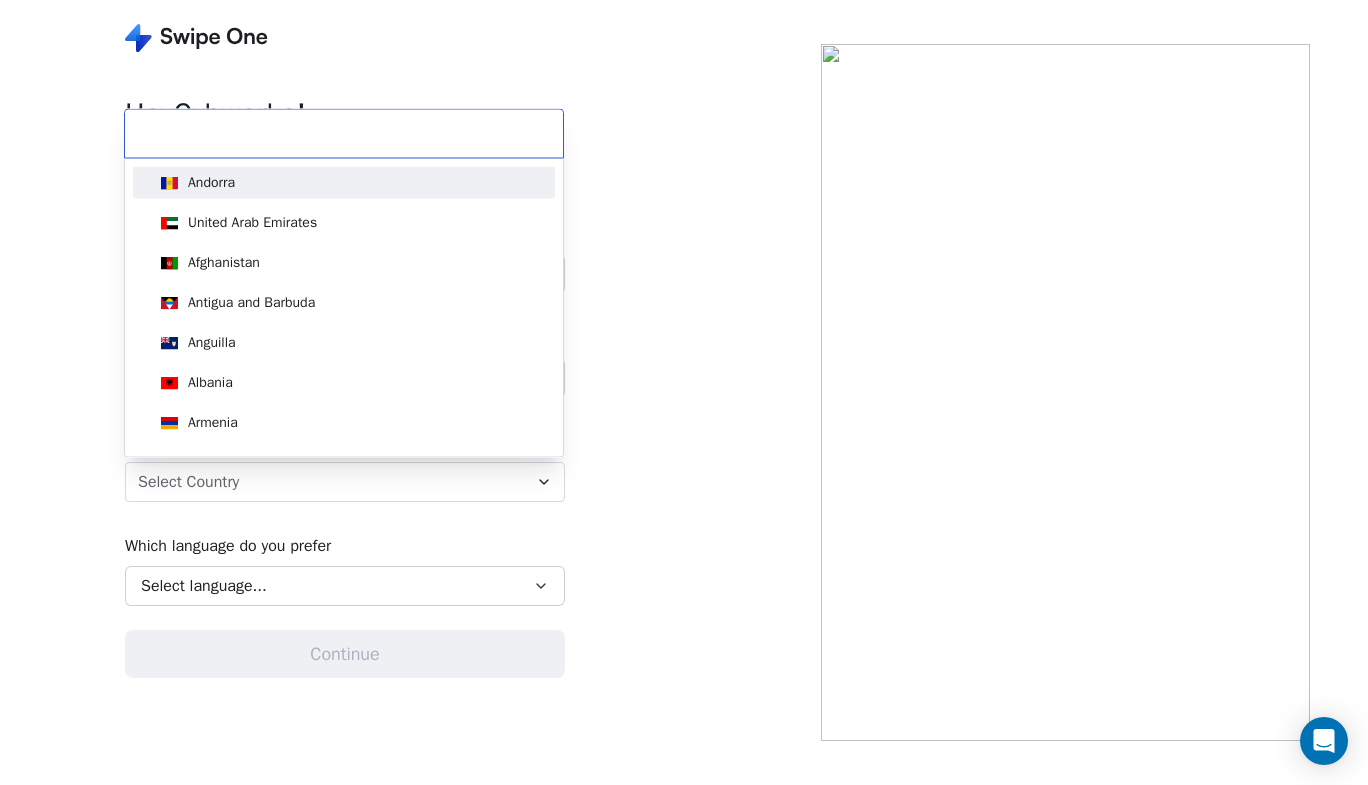 click on "Hey  Cybworks !  Tell us about your Business... Business Name Business Website Which country it is located? Select Country Which language do you prefer Select language... Continue
Andorra United Arab Emirates Afghanistan Antigua and Barbuda Anguilla Albania Armenia Angola Antarctica Argentina American Samoa Austria Australia" at bounding box center (684, 392) 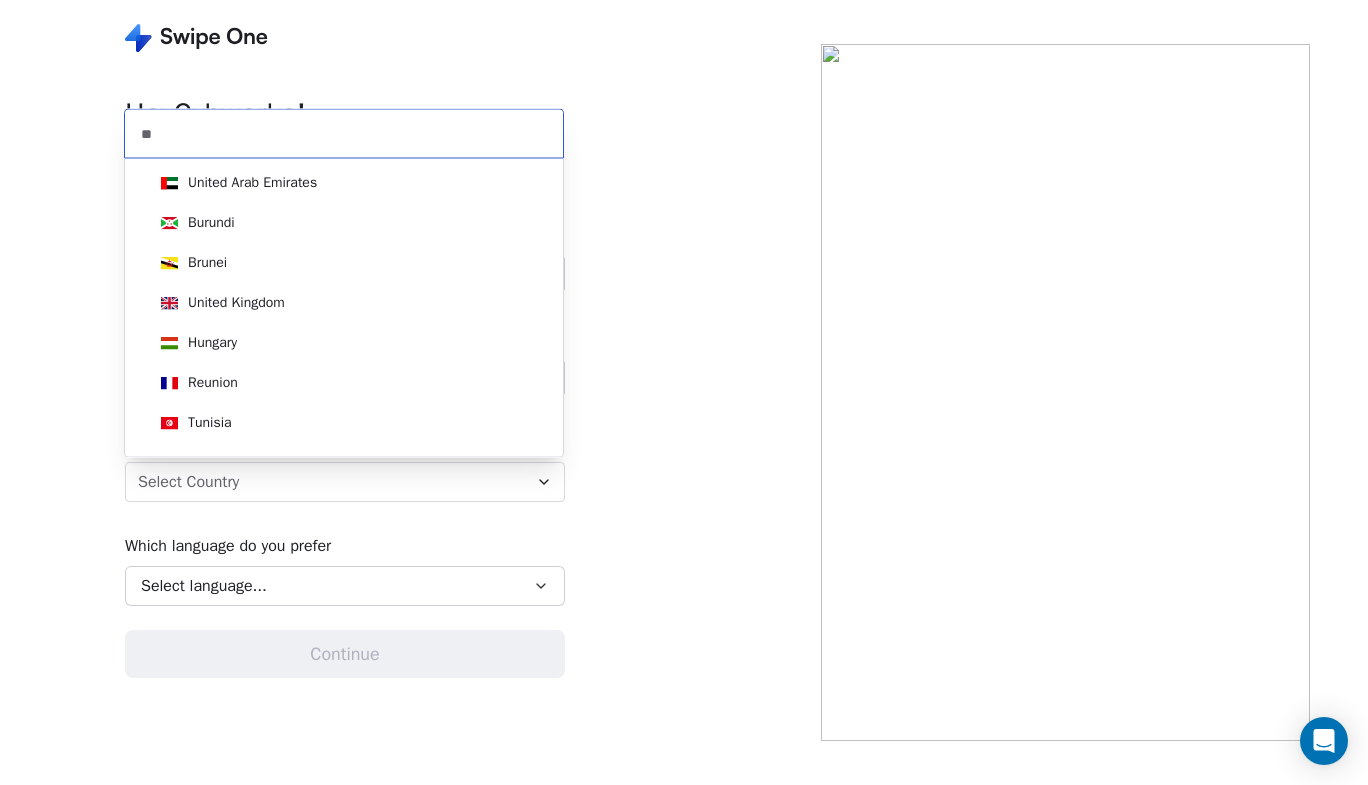 type on "*" 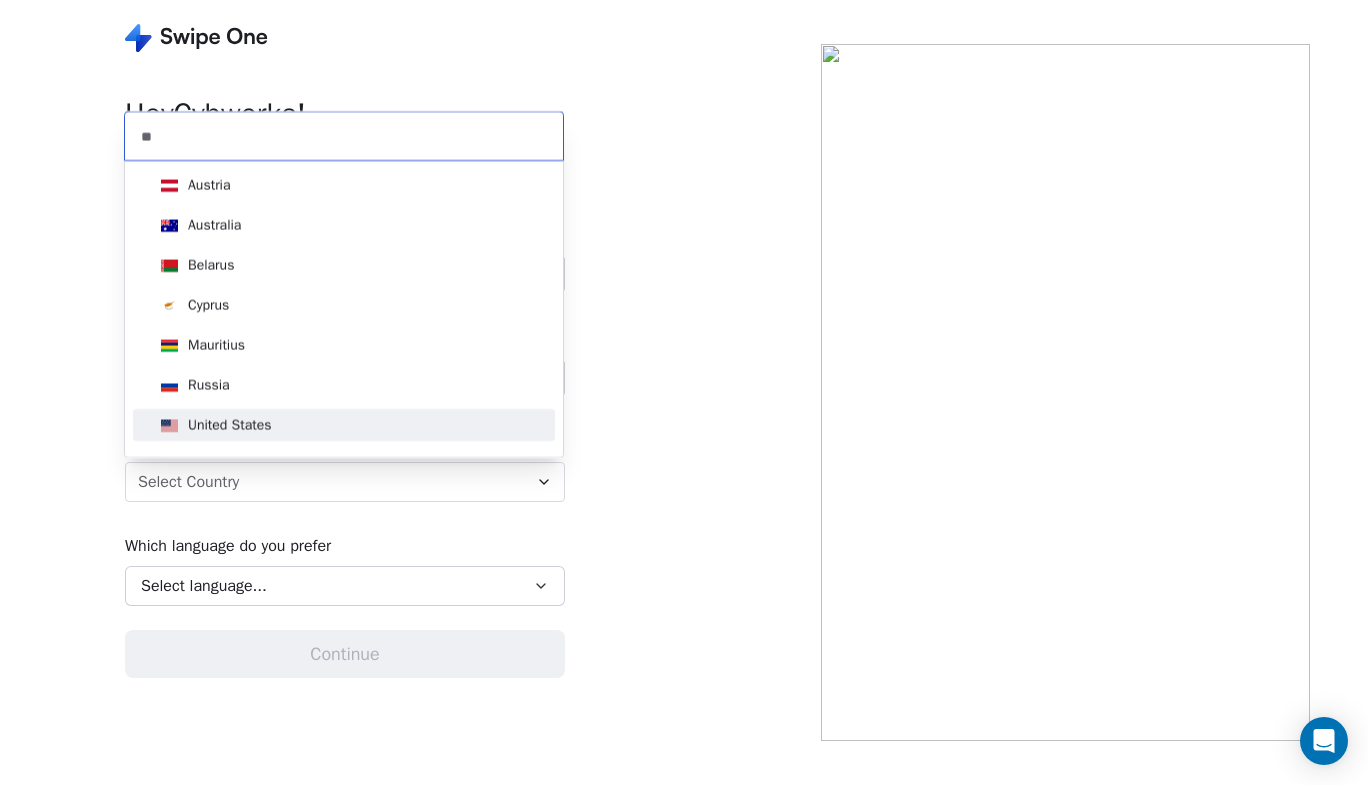 type on "**" 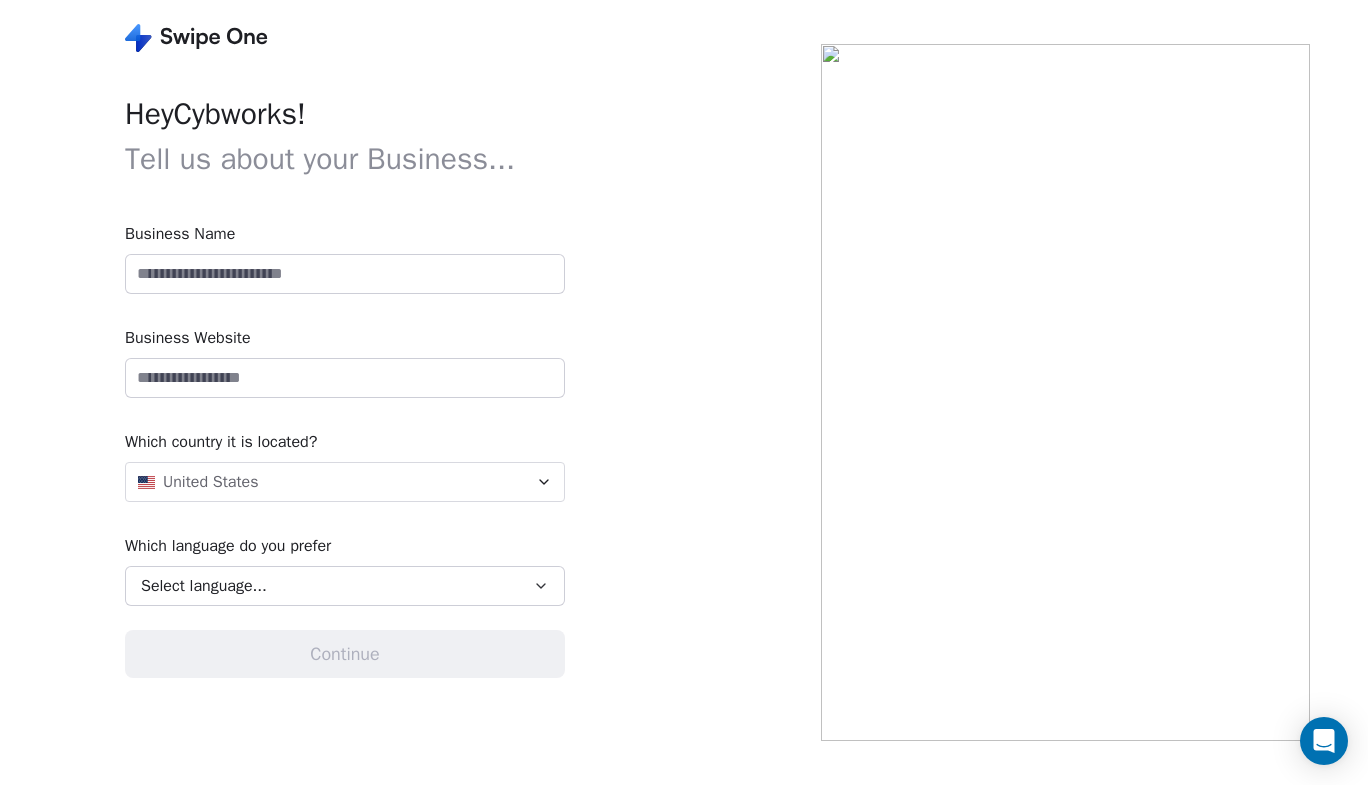 click at bounding box center (345, 378) 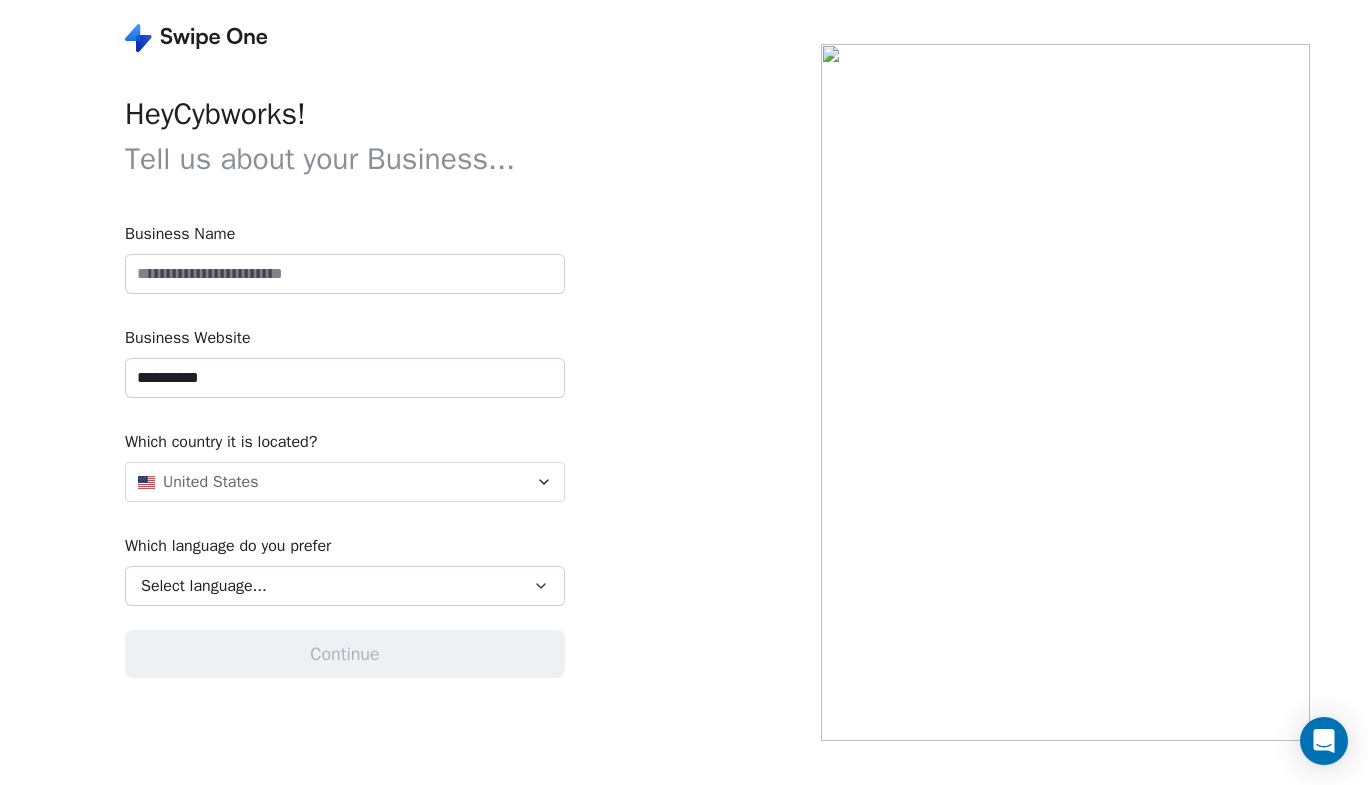 type on "**********" 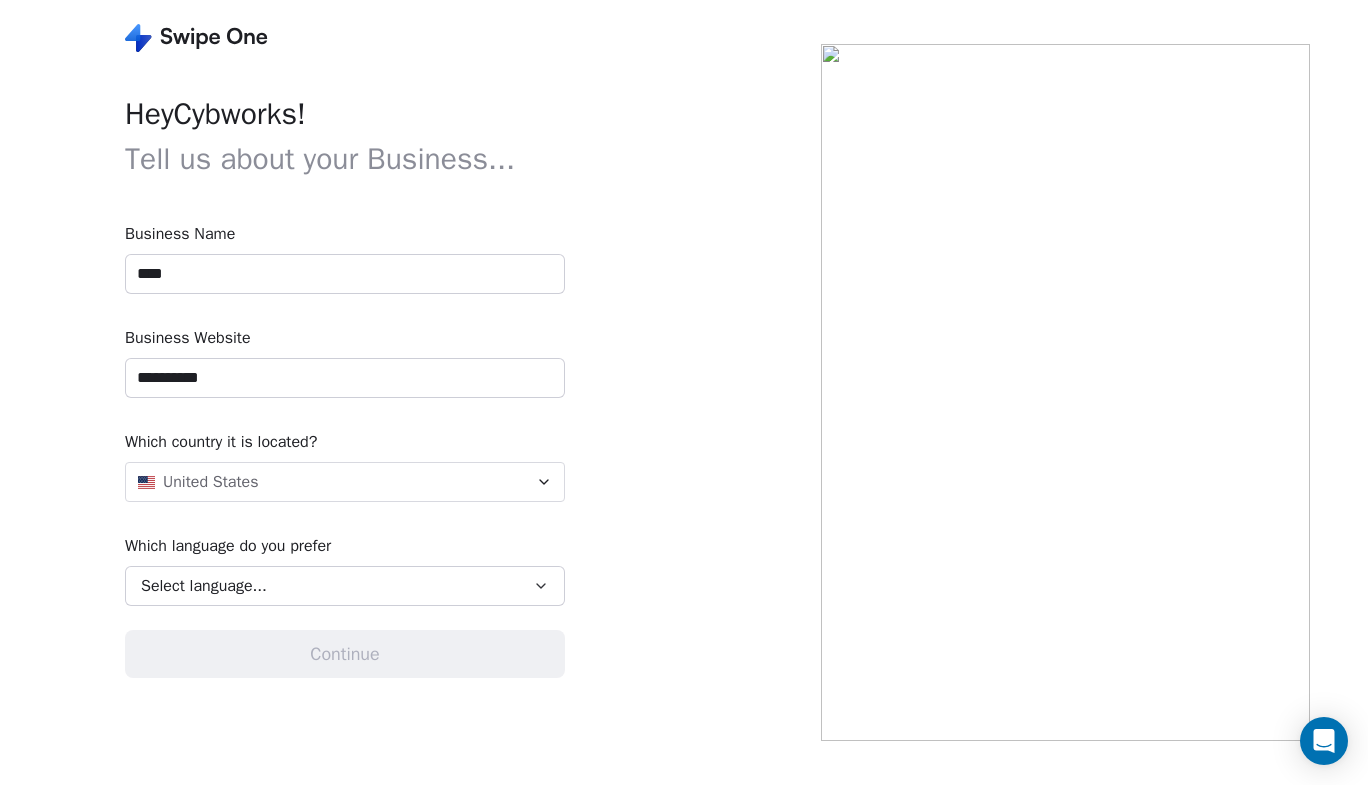 click on "Select language..." at bounding box center [204, 586] 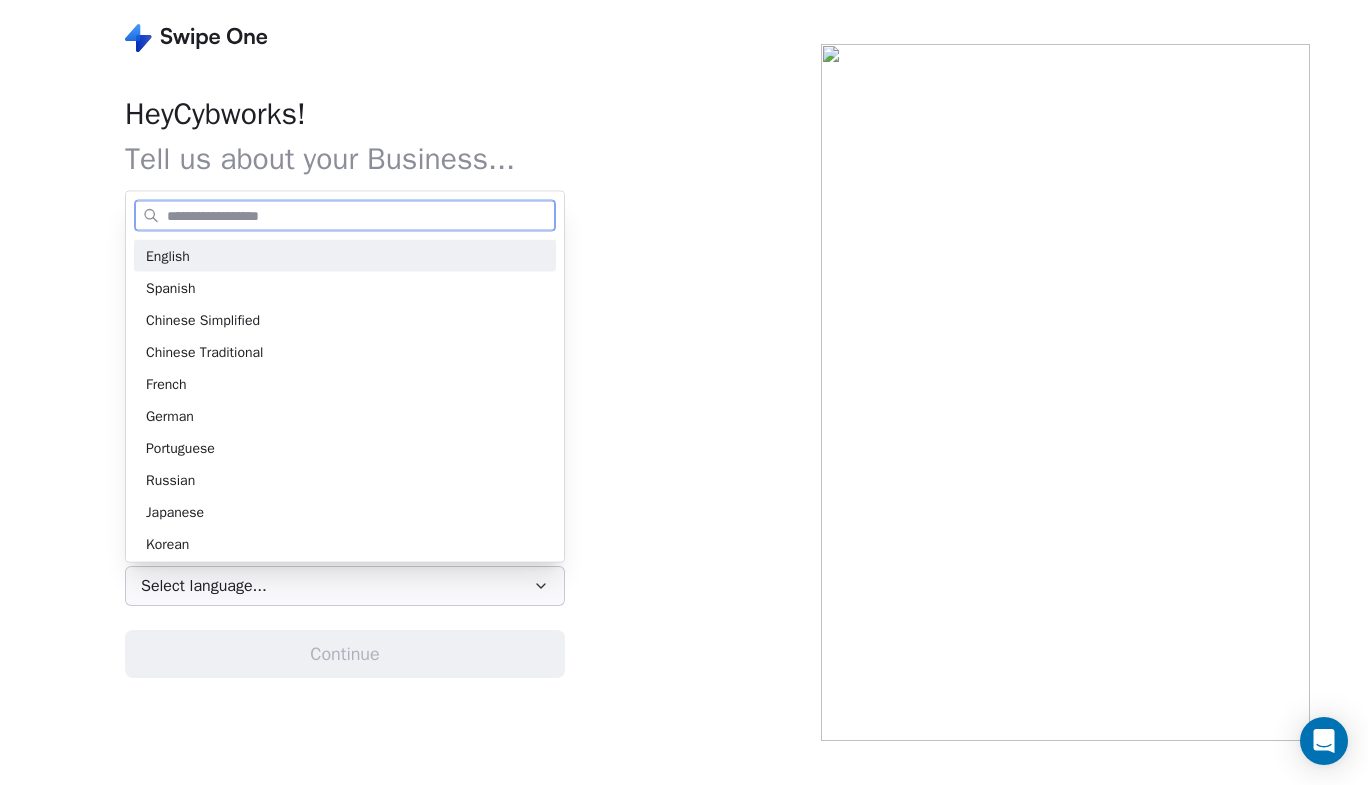 click on "English" at bounding box center (345, 255) 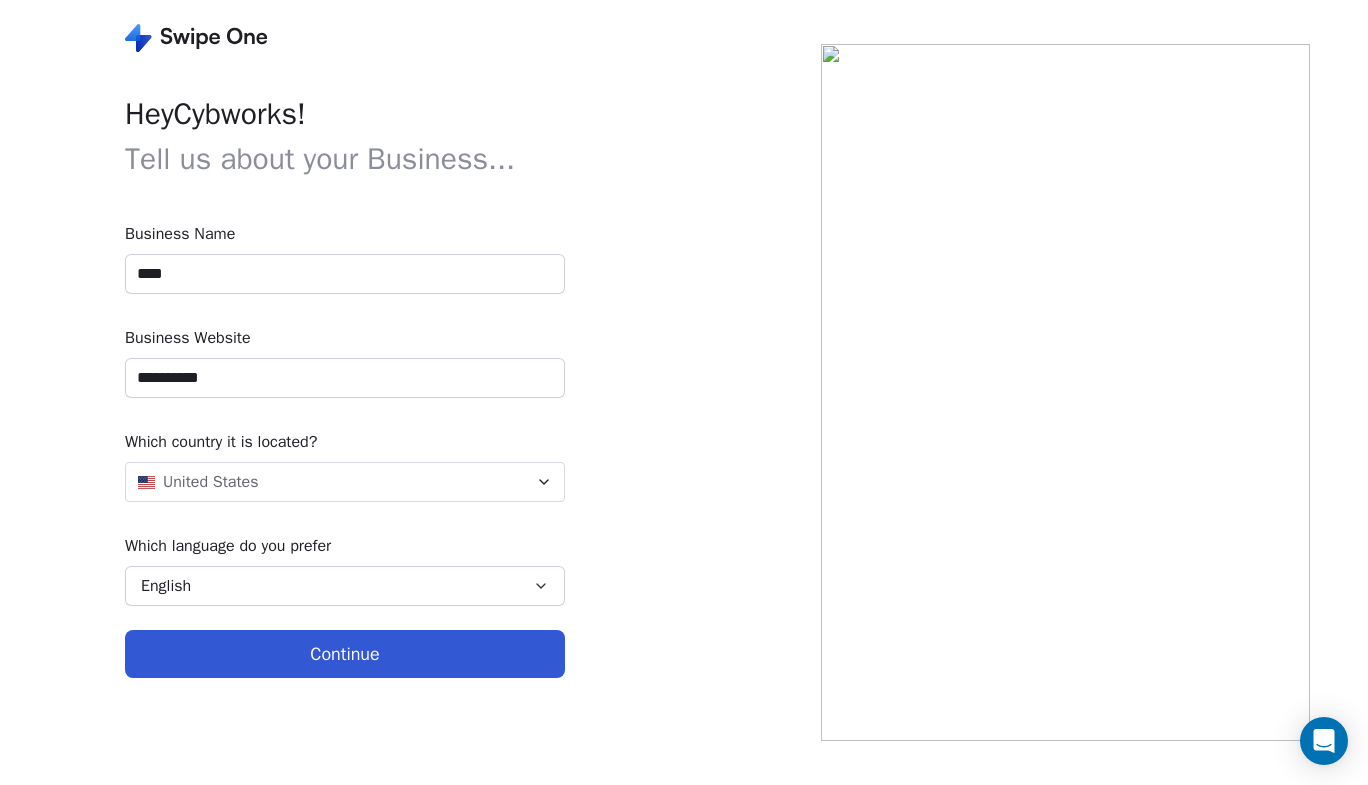 click on "****" at bounding box center (345, 274) 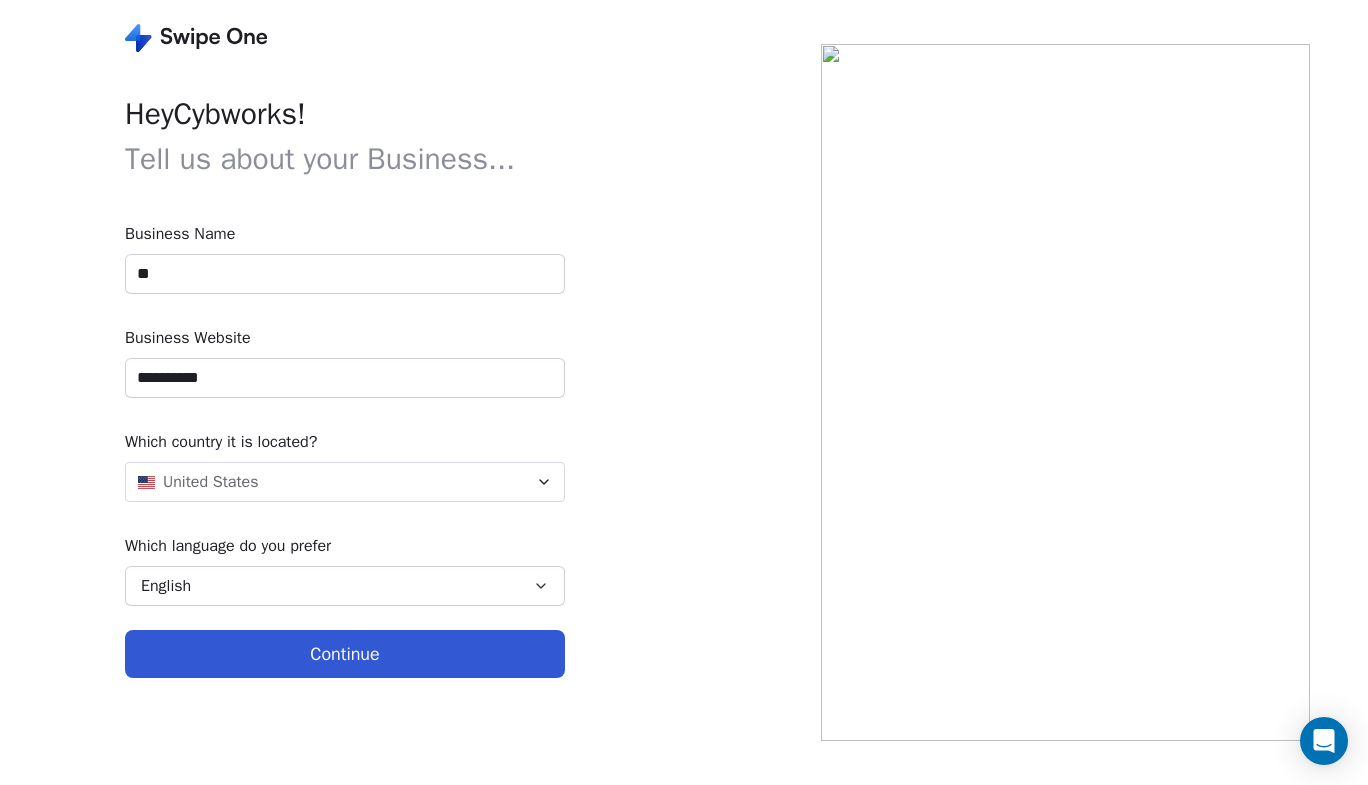 type on "*" 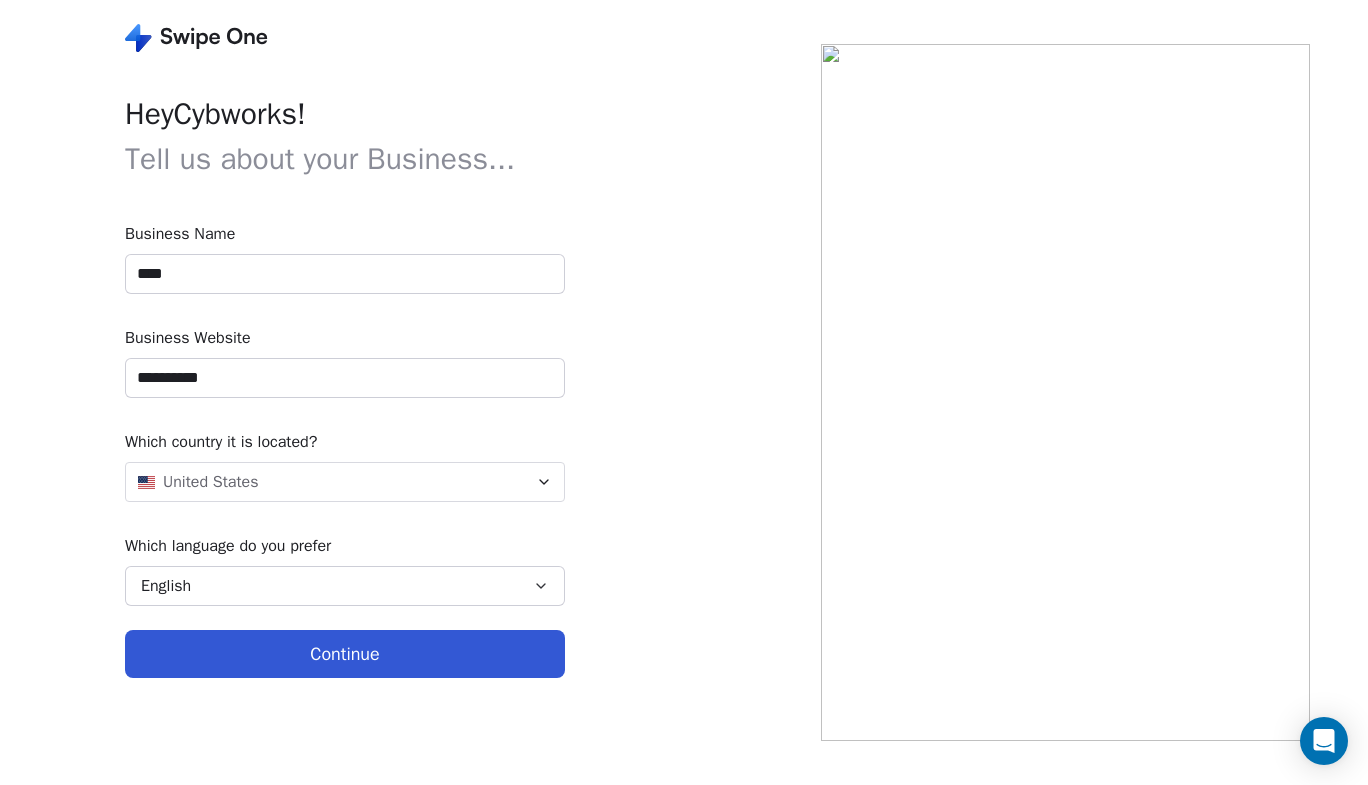 type on "****" 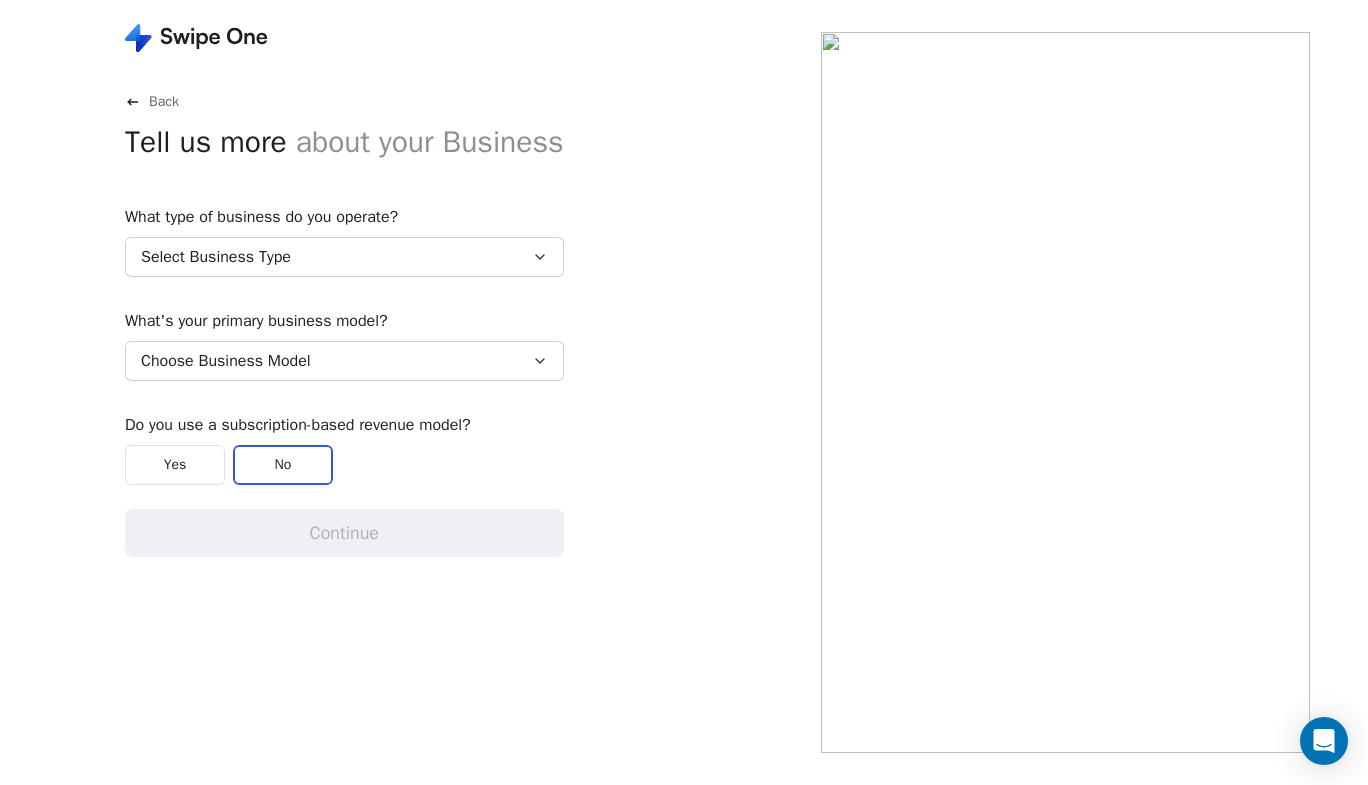 click on "Select Business Type" at bounding box center (344, 257) 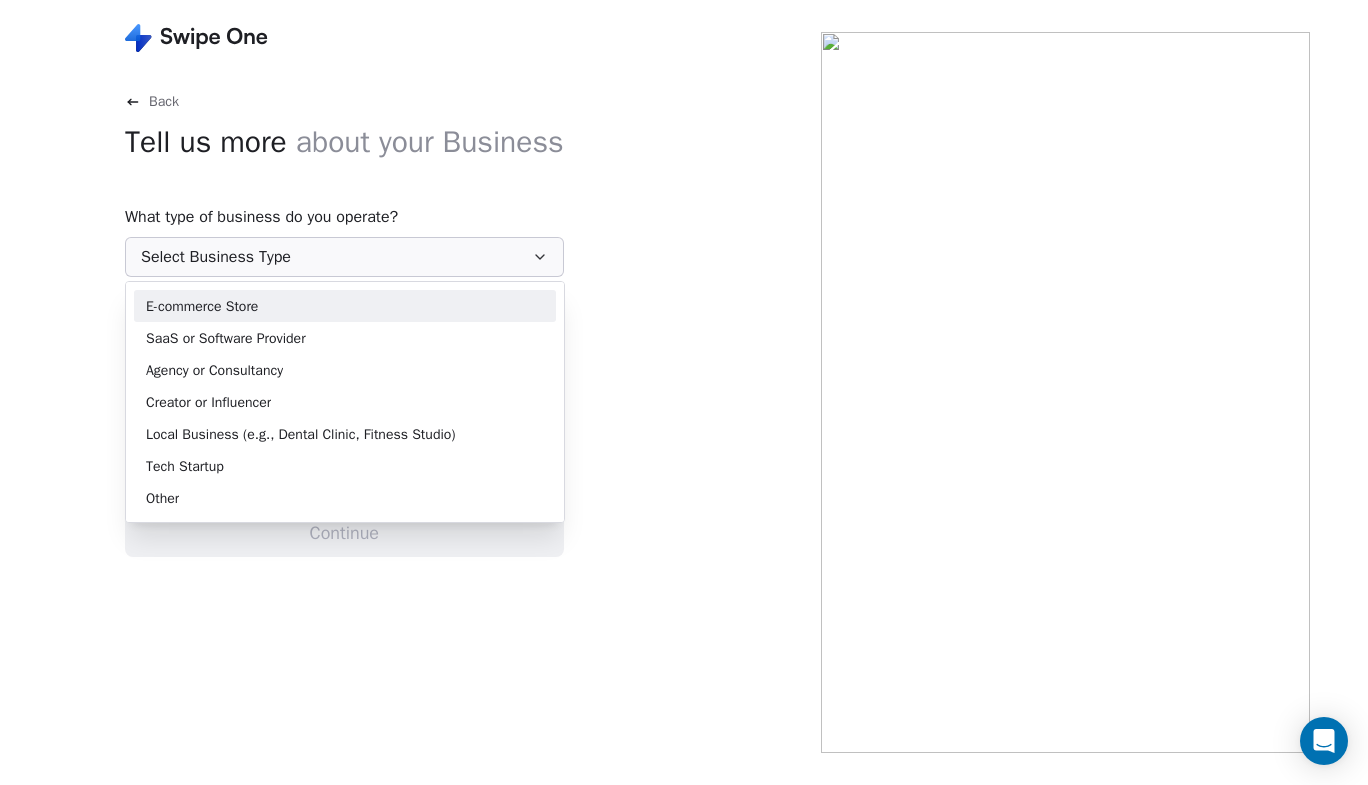 click on "Back Tell us more   about your Business What type of business do you operate? Select Business Type What's your primary business model? Choose Business Model Do you use a subscription-based revenue model? Yes No Continue
E-commerce Store SaaS or Software Provider Agency or Consultancy Creator or Influencer Local Business (e.g., Dental Clinic, Fitness Studio) Tech Startup Other" at bounding box center (684, 392) 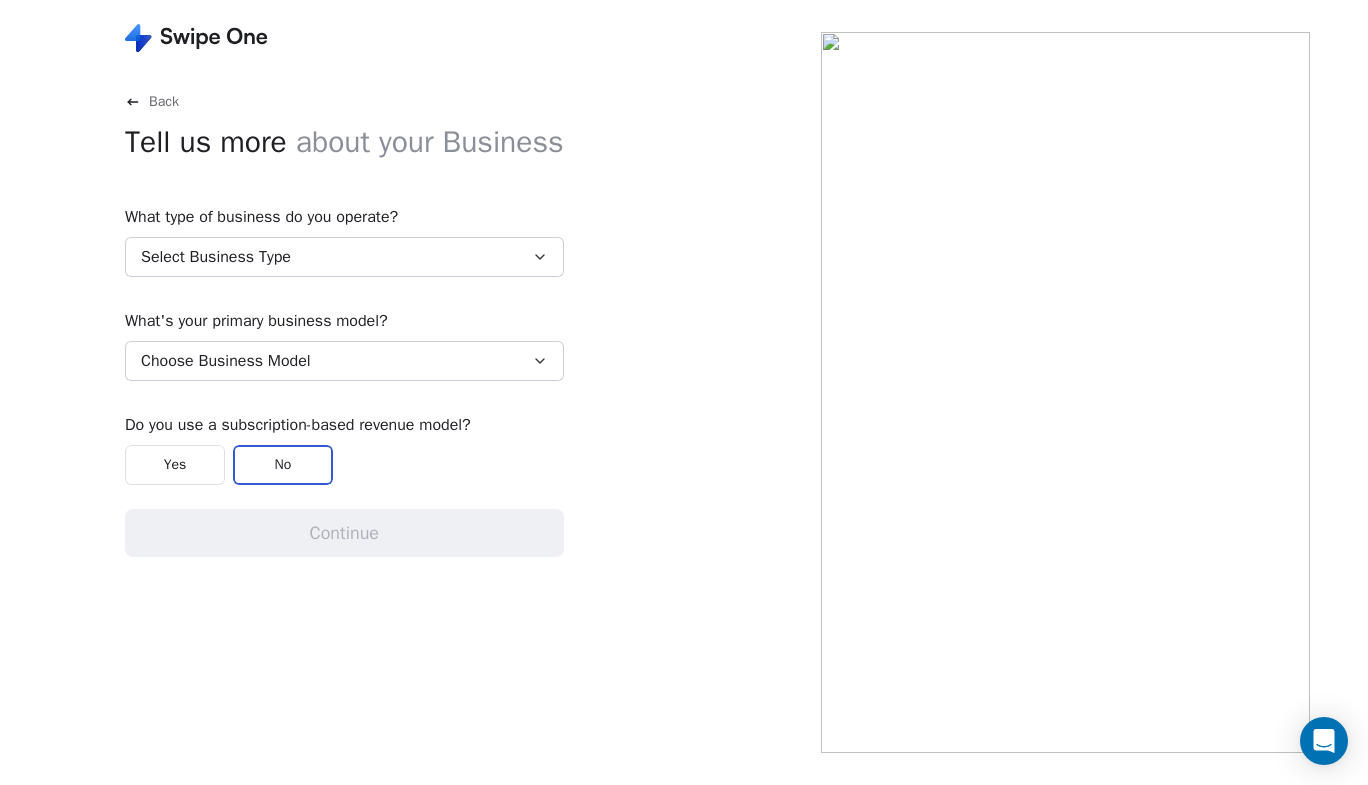 click on "Select Business Type" at bounding box center (344, 257) 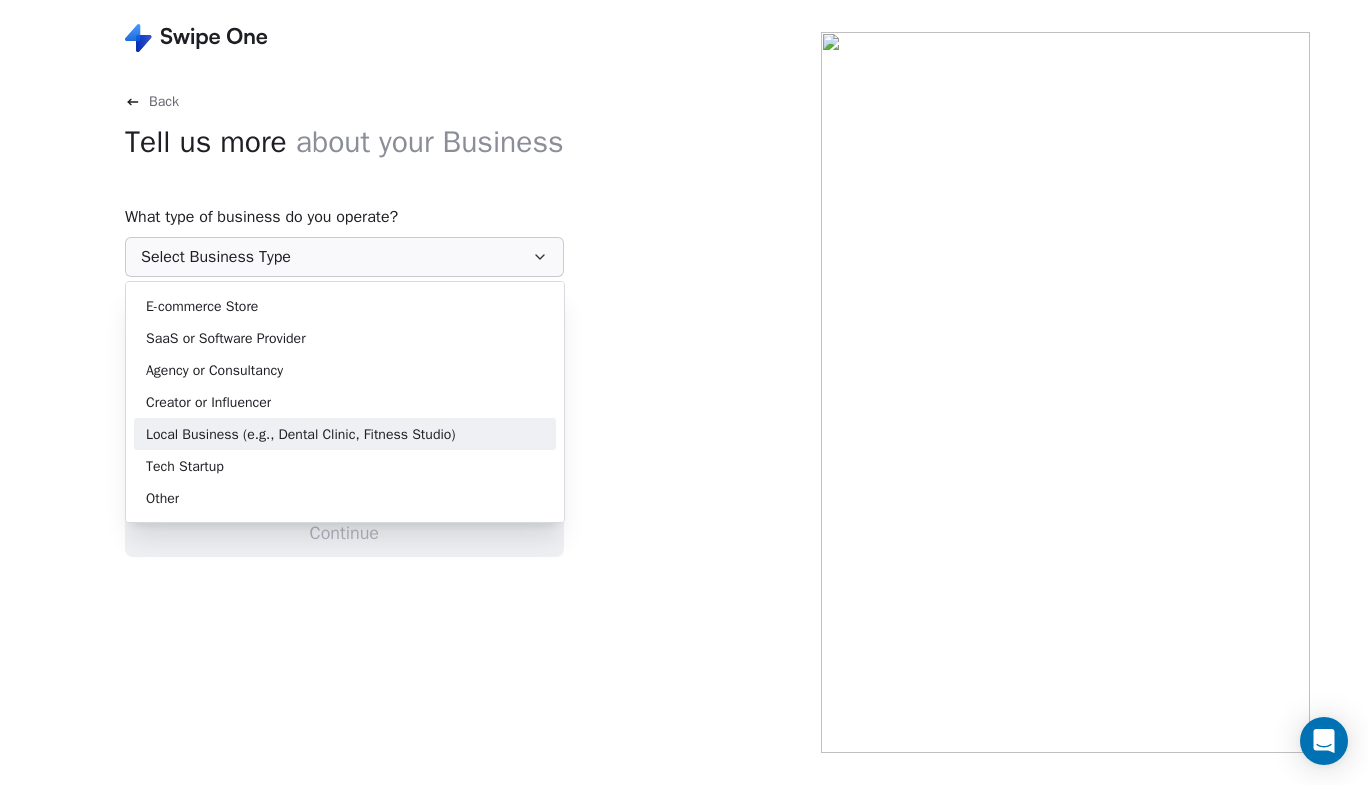 click on "Local Business (e.g., Dental Clinic, Fitness Studio)" at bounding box center [301, 434] 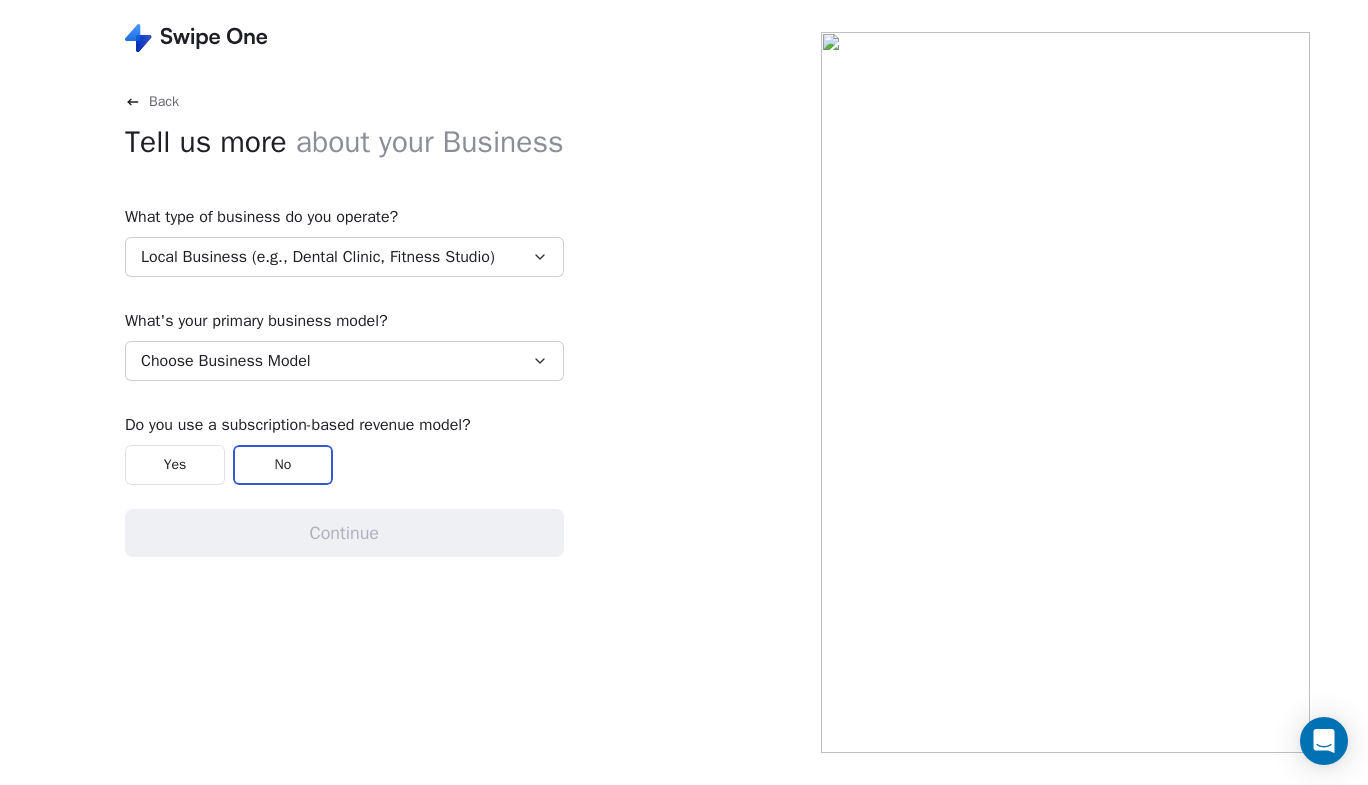 click on "Choose Business Model" at bounding box center [344, 361] 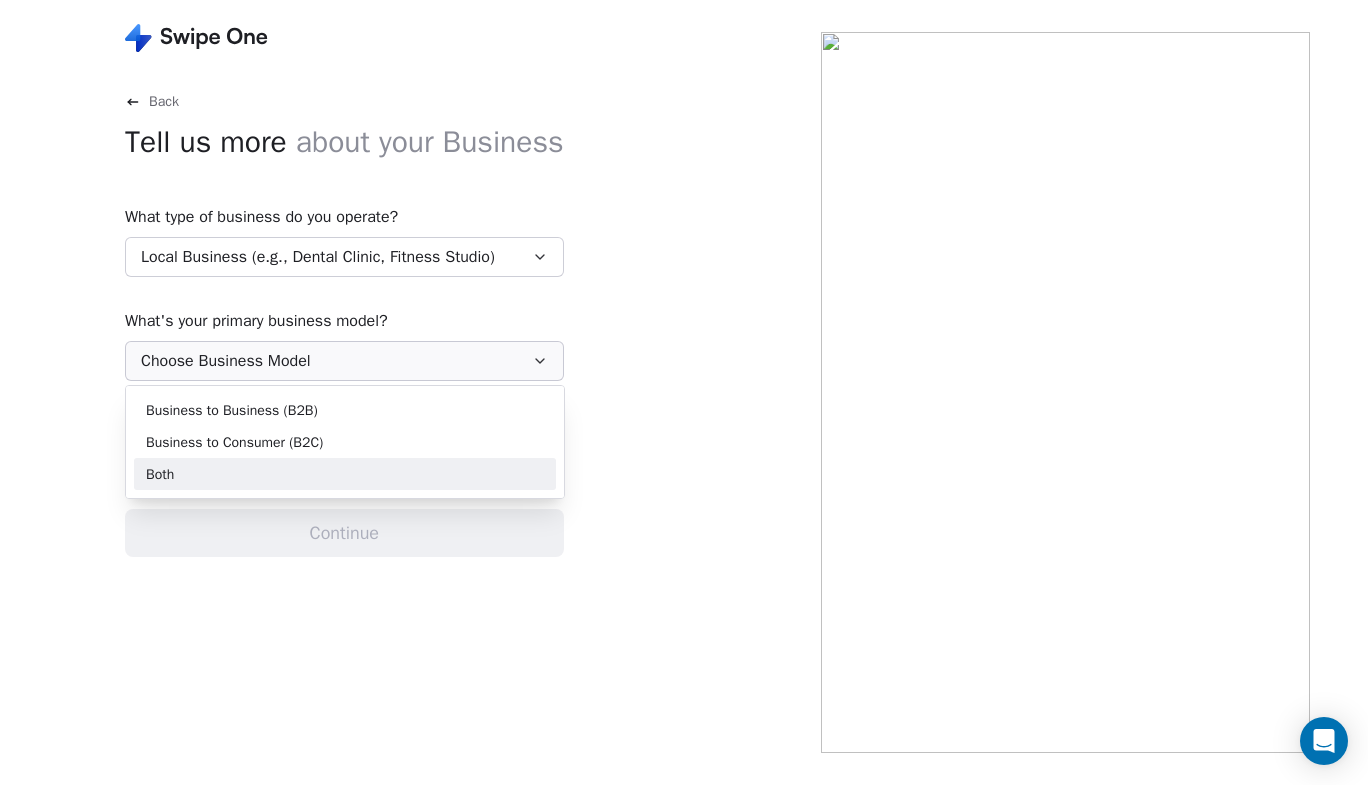 click on "Both" at bounding box center (345, 474) 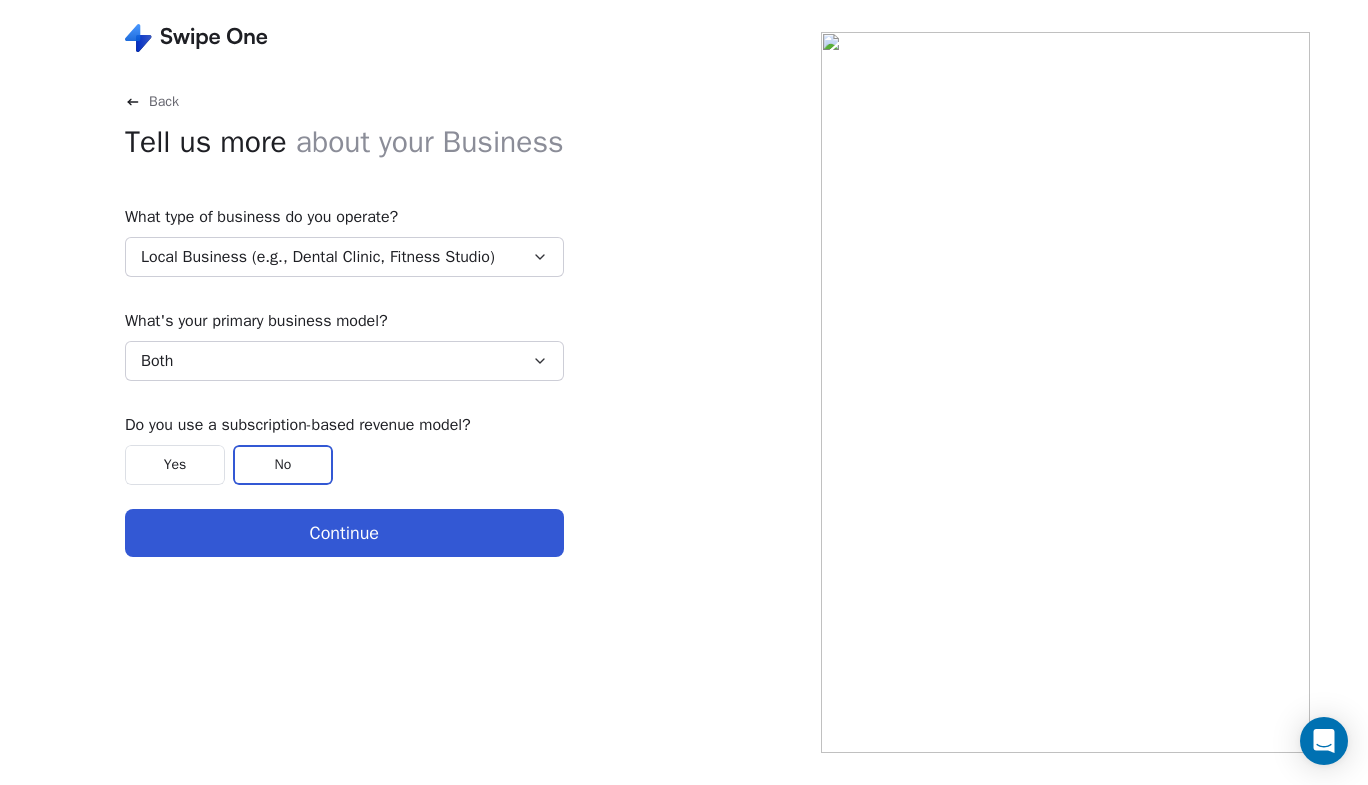 click on "Both" at bounding box center (344, 361) 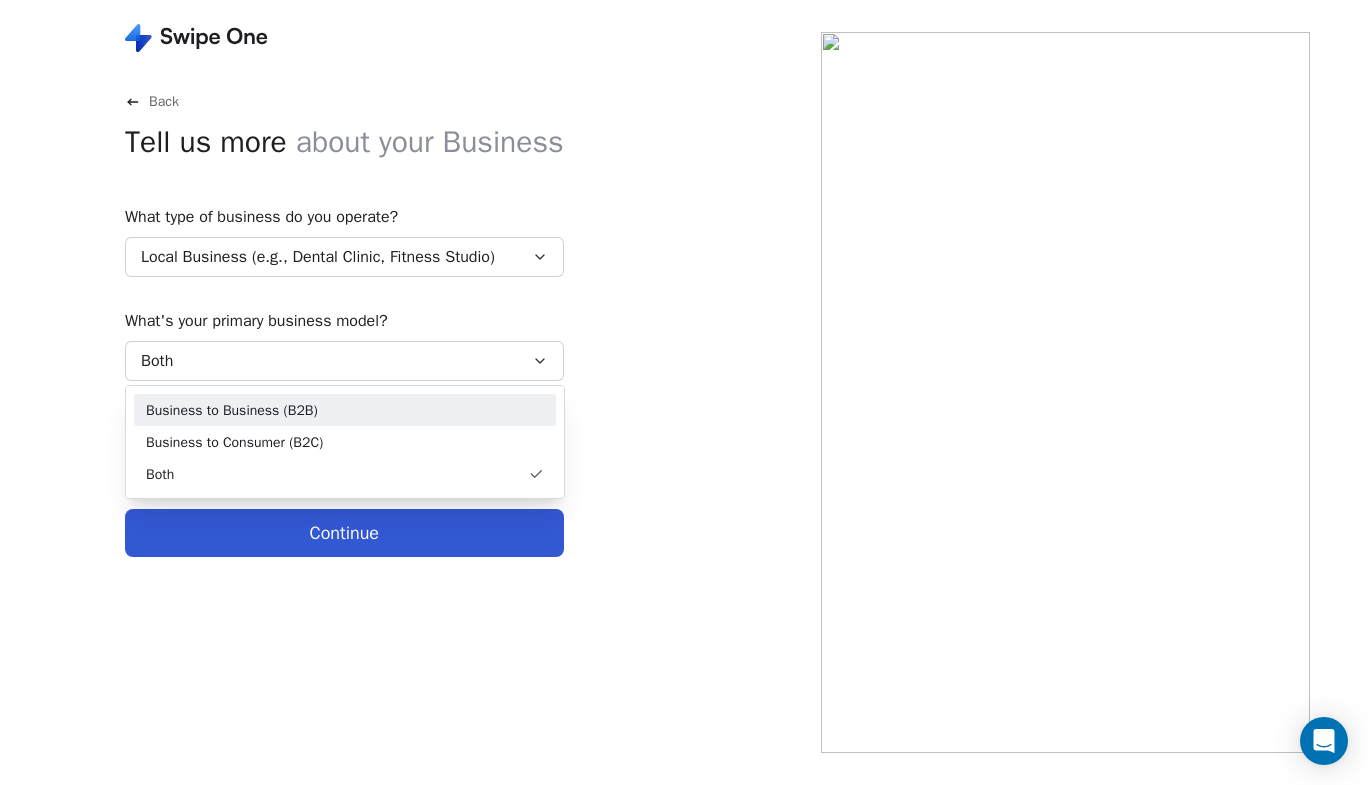 click on "Back Tell us more   about your Business What type of business do you operate? Local Business (e.g., Dental Clinic, Fitness Studio) What's your primary business model? Both Do you use a subscription-based revenue model? Yes No Continue
Business to Business (B2B) Business to Consumer (B2C) Both" at bounding box center (684, 392) 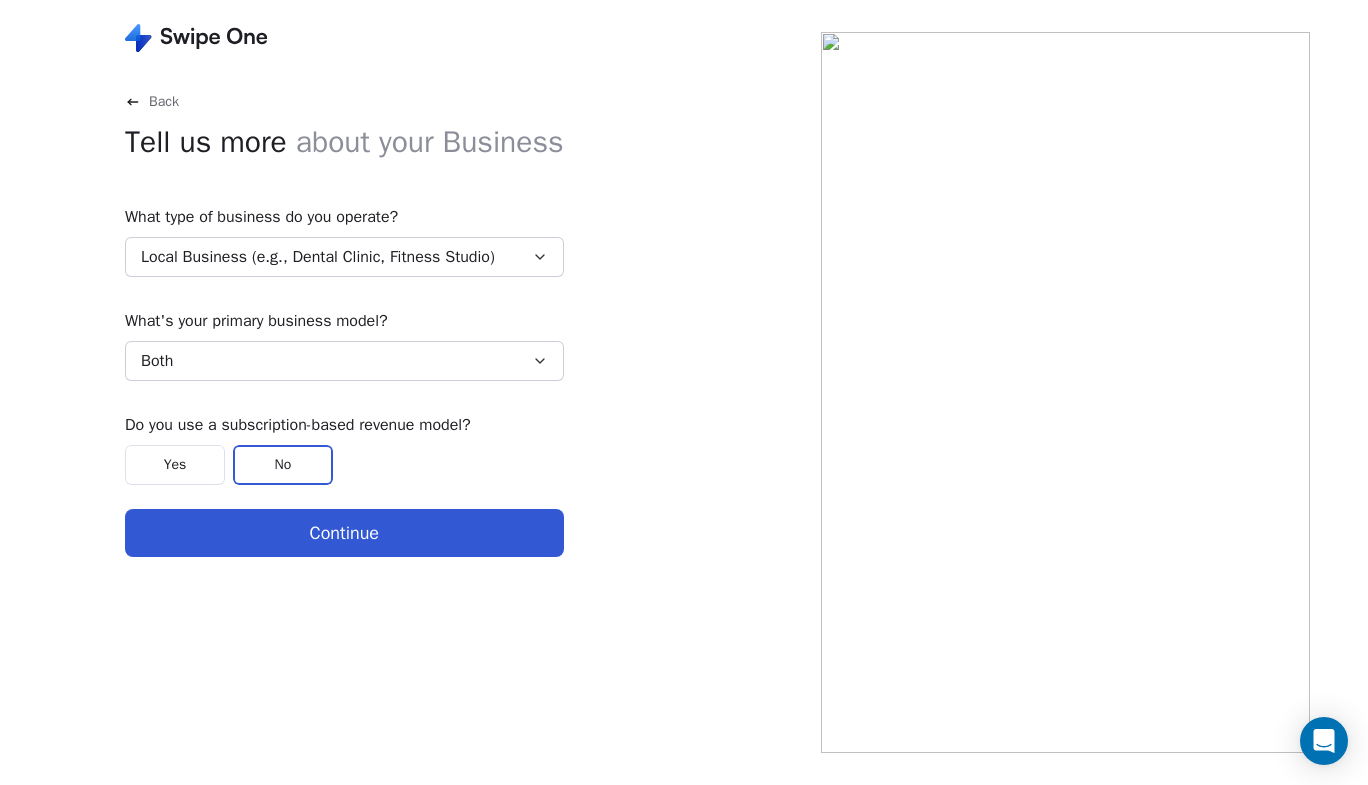 click on "Continue" at bounding box center [344, 533] 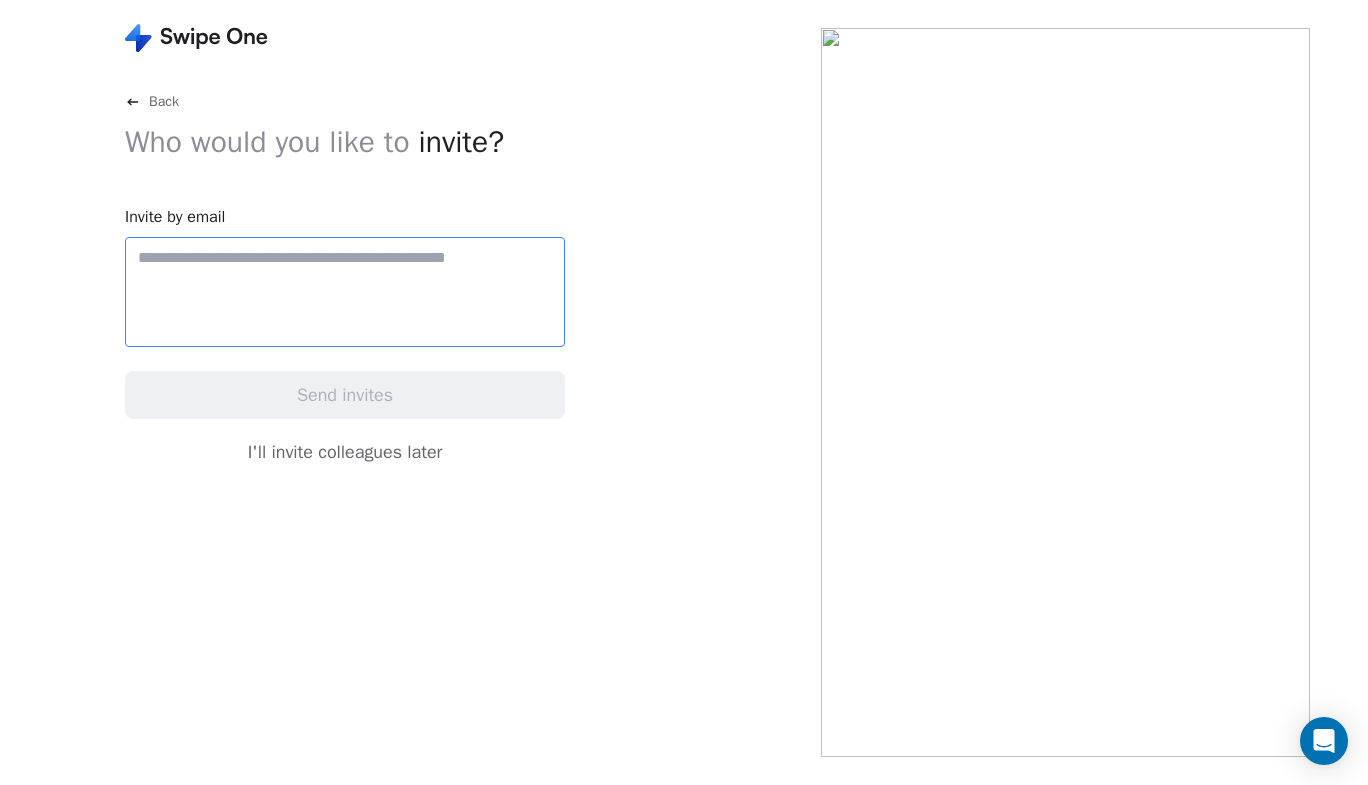 click at bounding box center [345, 258] 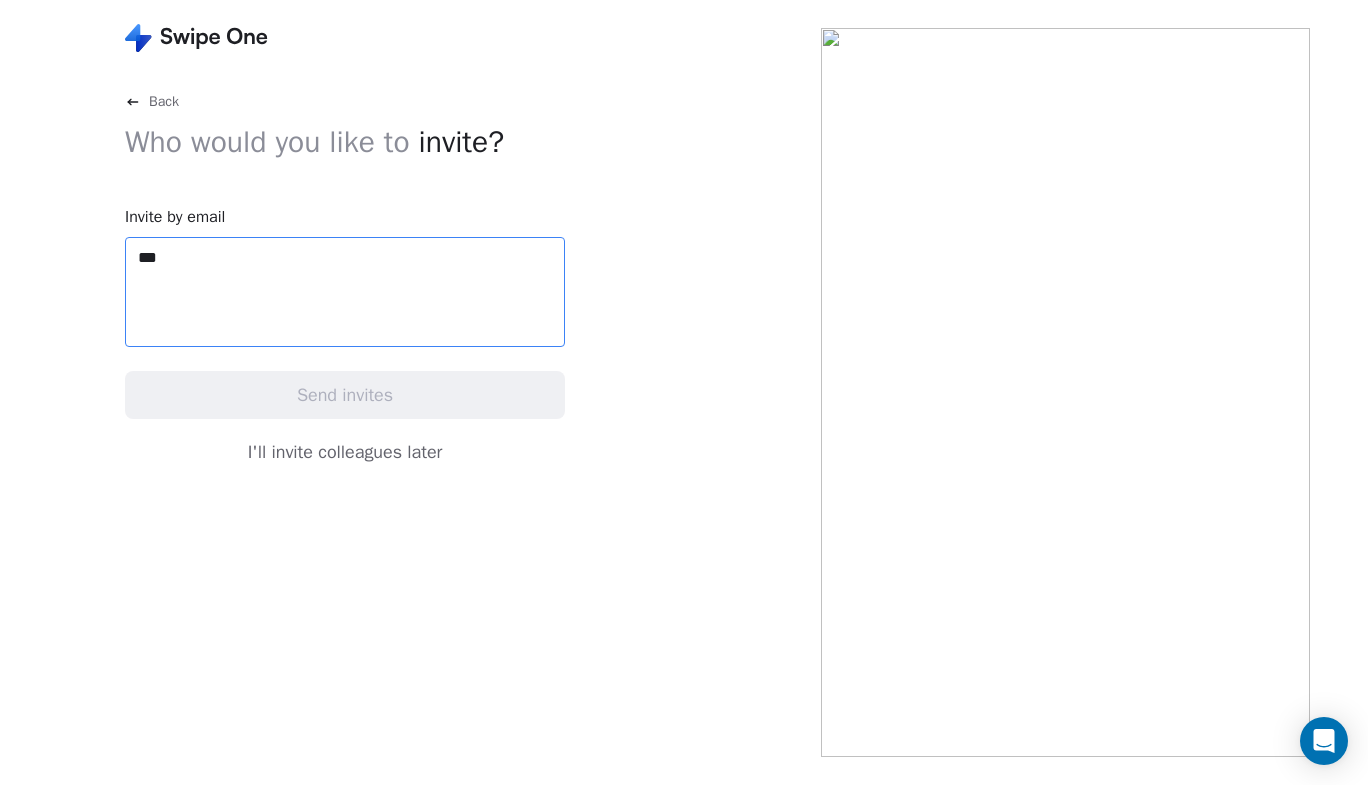 type on "****" 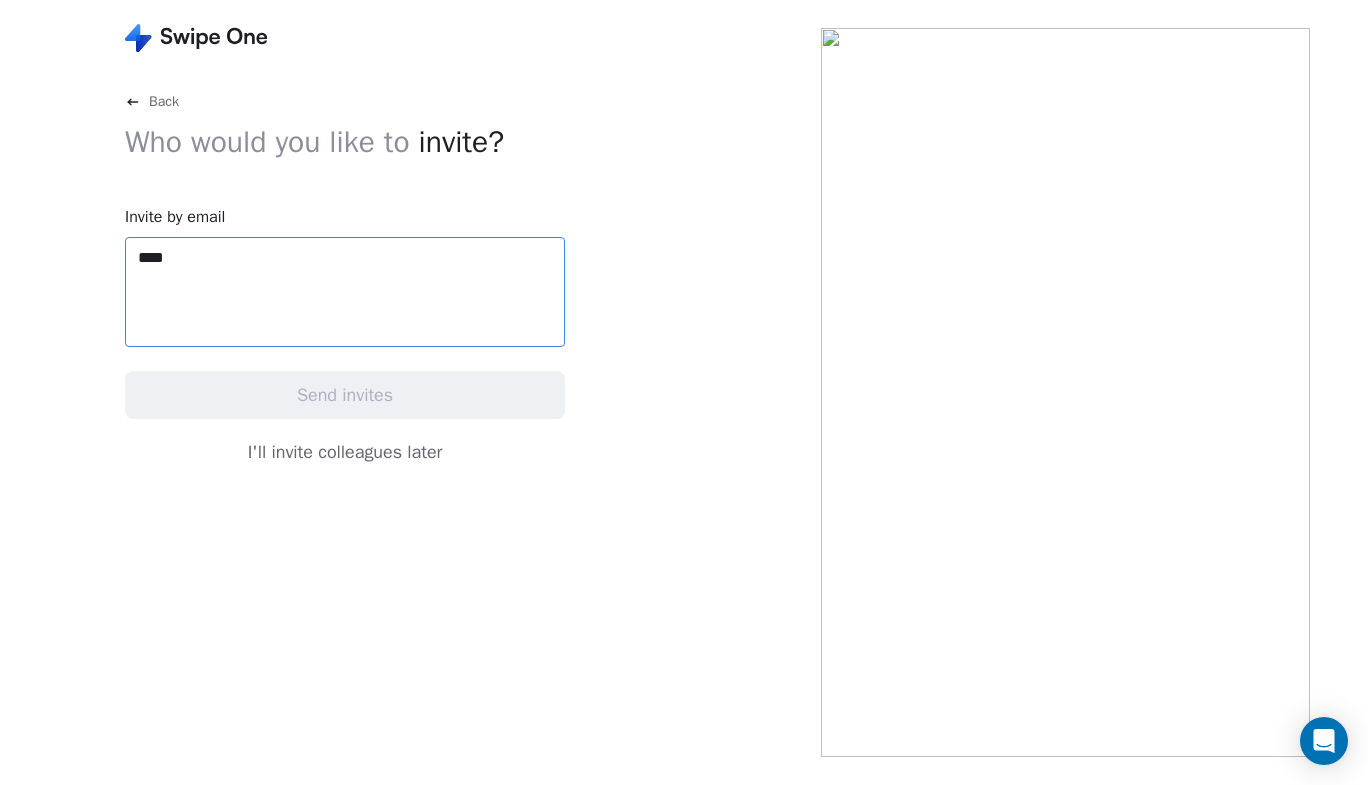 click on "****" at bounding box center (345, 258) 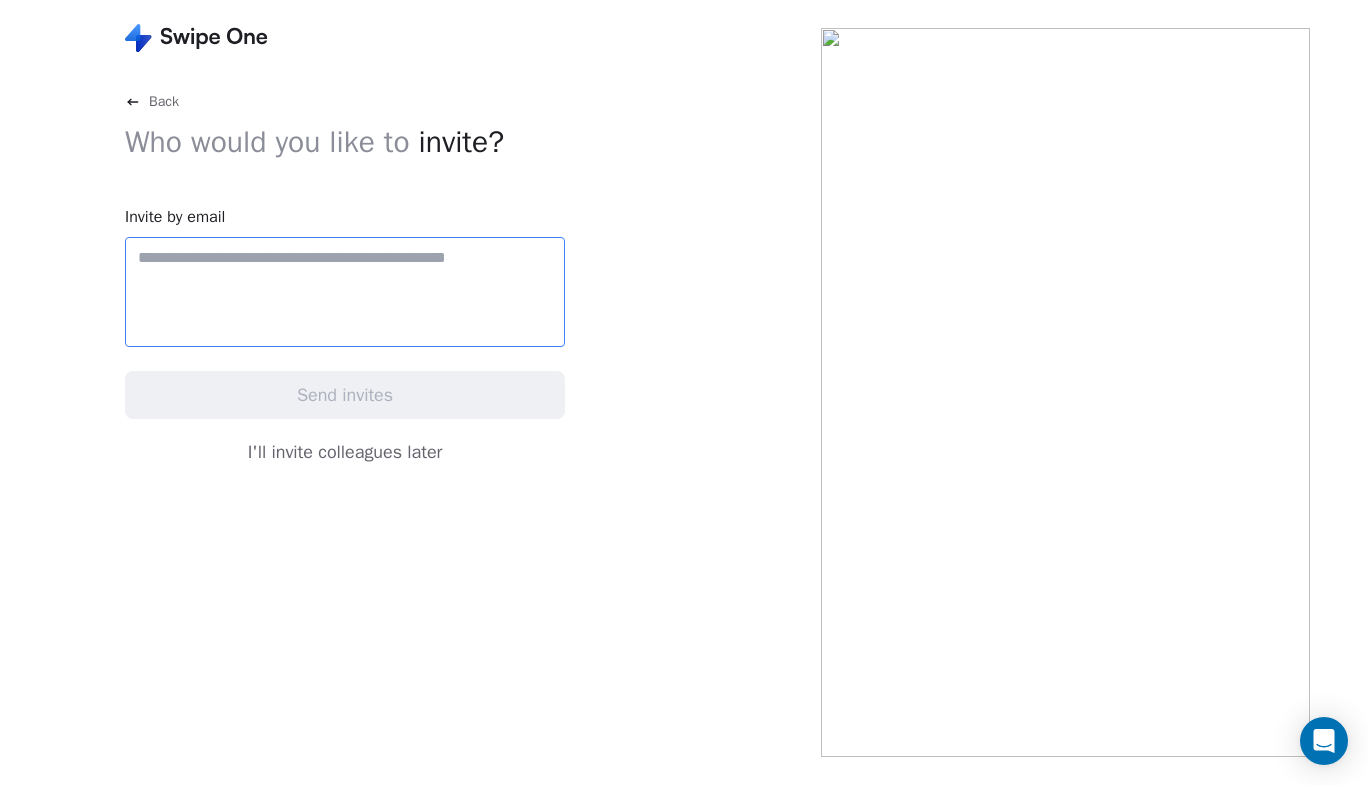 click on "I'll invite colleagues later" at bounding box center [345, 452] 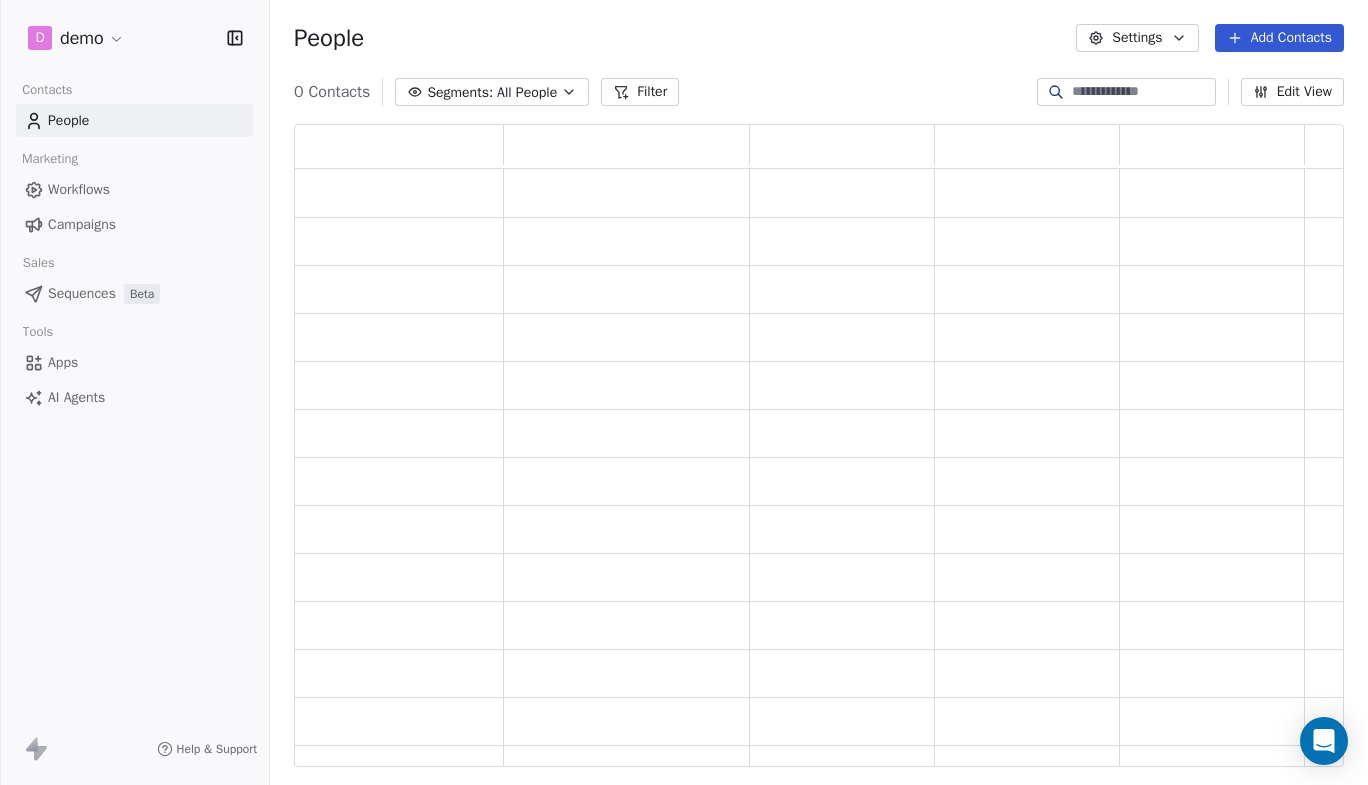 scroll, scrollTop: 16, scrollLeft: 16, axis: both 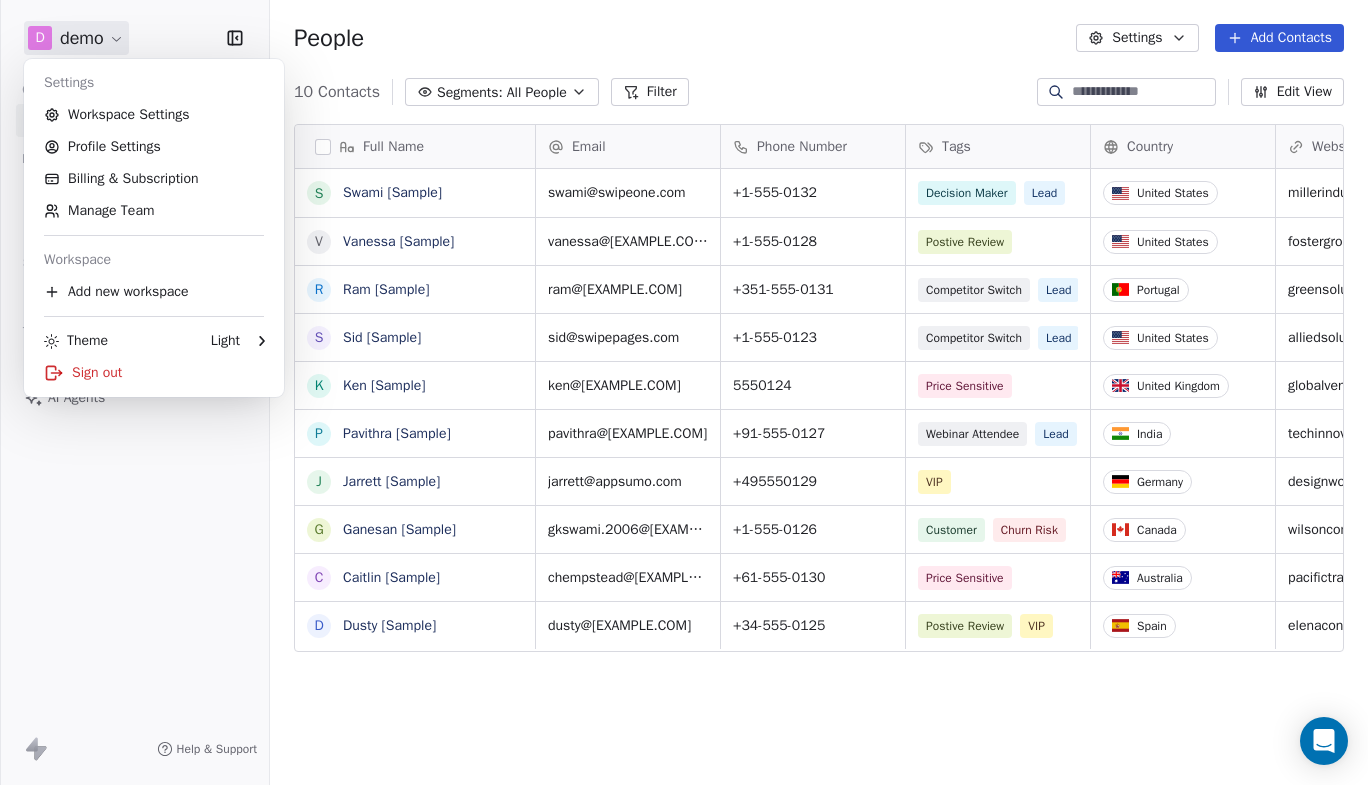 click on "D demo Contacts People Marketing Workflows Campaigns Sales Sequences Beta Tools Apps AI Agents Help & Support People Settings  Add Contacts 10 Contacts Segments: All People Filter  Edit View Tag Add to Sequence Export Full Name S Swami [Sample] V Vanessa [Sample] R Ram [Sample] S Sid [Sample] K Ken [Sample] P Pavithra [Sample] J Jarrett [Sample] G Ganesan [Sample] C Caitlin [Sample] D Dusty [Sample] Email Phone Number Tags Country Website Job Title Status Contact Source swami@[EXAMPLE.COM] +1-555-0132 Decision Maker Lead United States millerindustries.com President New Lead Social Media vanessa@[EXAMPLE.COM] +1-555-0128 Postive Review United States fostergroup.com Managing Director closed_won Referral ram@[EXAMPLE.COM] +351-555-0131 Competitor Switch Lead Portugal greensolutions.pt Sustainability Head closed_won Facebook Ad sid@[EXAMPLE.COM] +1-555-0123 Competitor Switch Lead United States alliedsolutions.com Director of Operations qualifying Website Form ken@[EXAMPLE.COM] 5550124 Price Sensitive CEO LinkedIn" at bounding box center (684, 392) 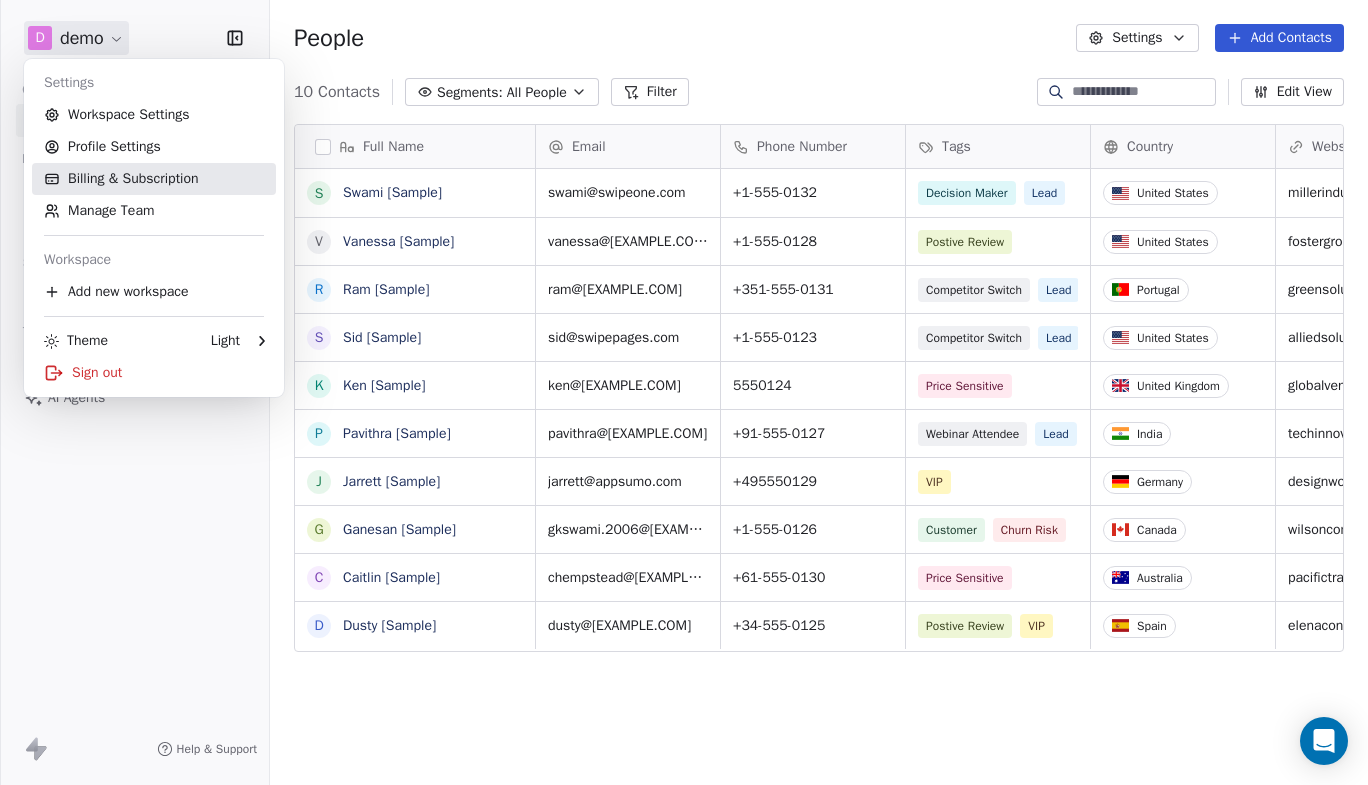 click on "Billing & Subscription" at bounding box center [154, 179] 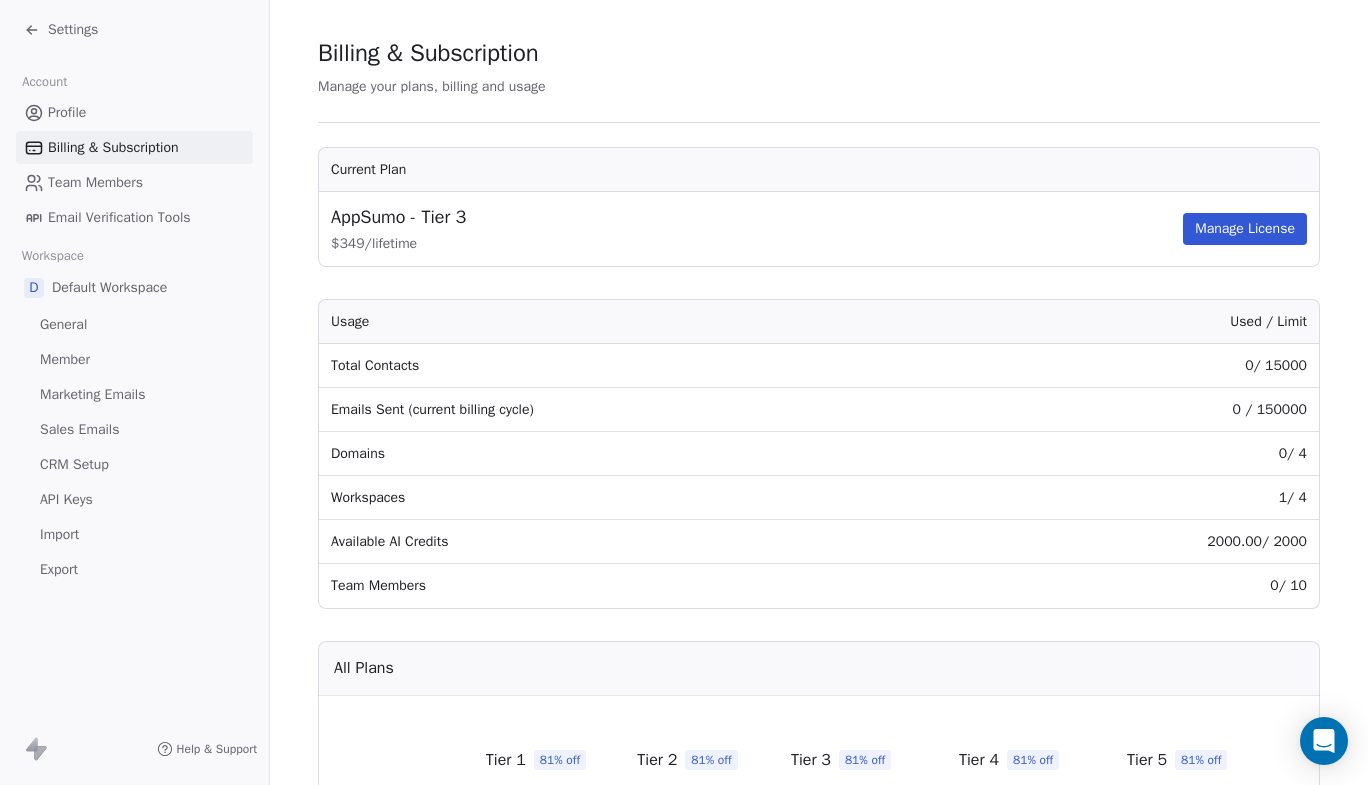 scroll, scrollTop: 0, scrollLeft: 0, axis: both 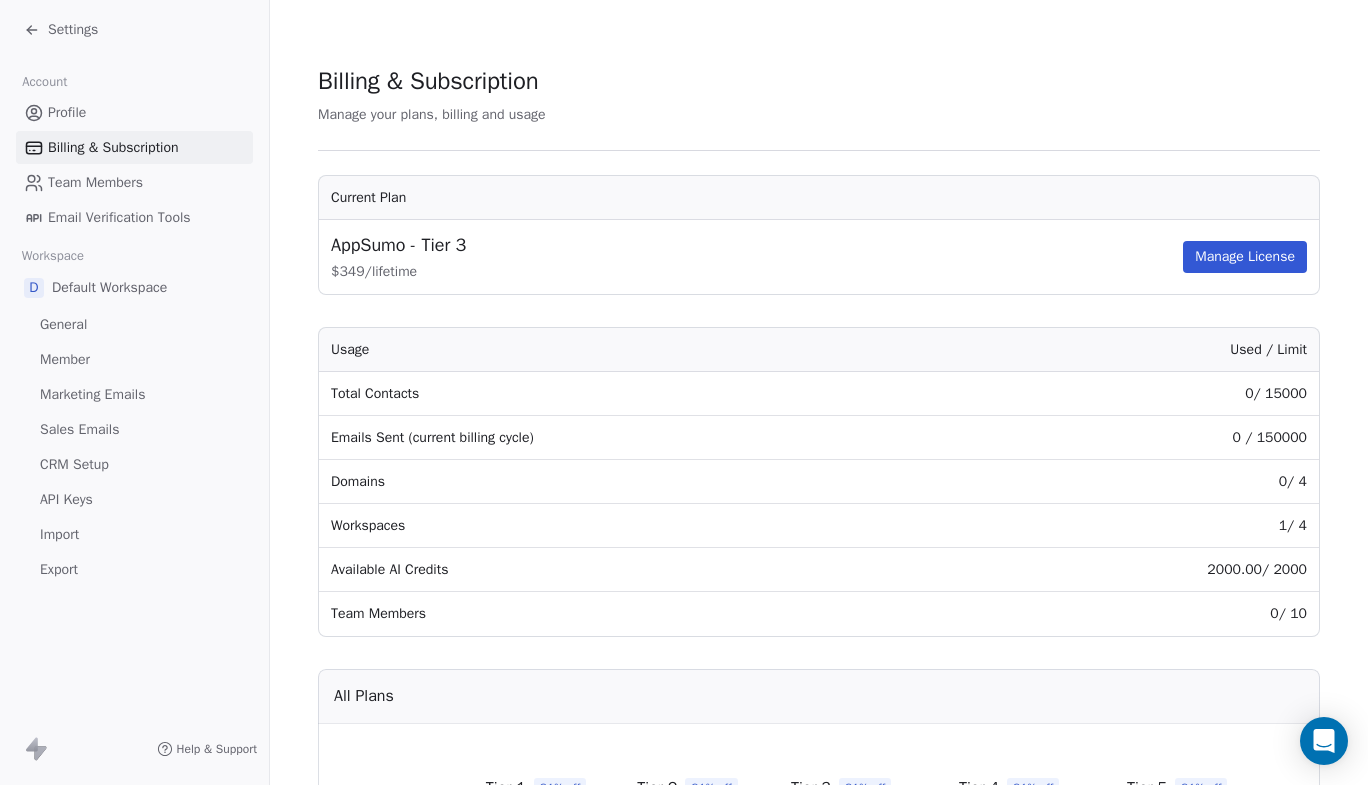 click on "Manage License" at bounding box center [1245, 257] 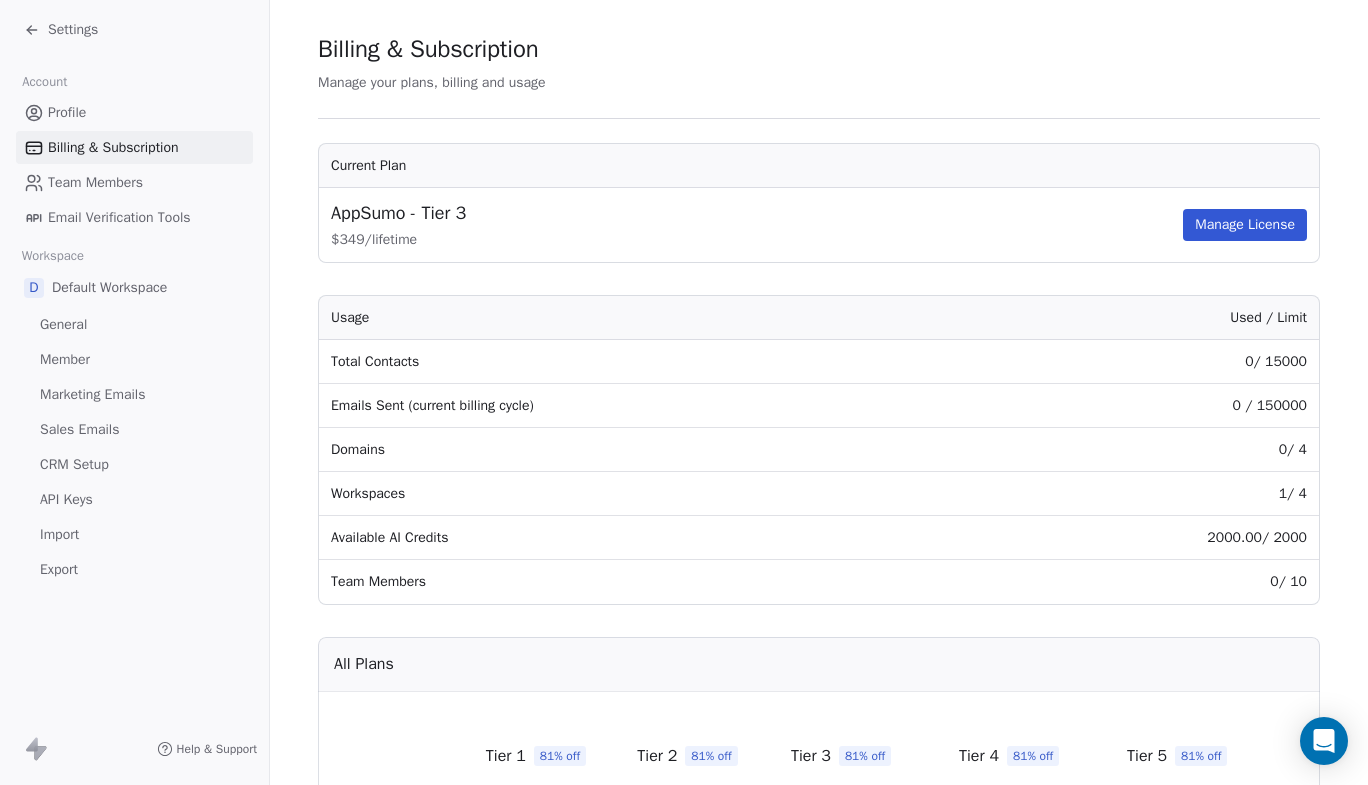 scroll, scrollTop: 0, scrollLeft: 0, axis: both 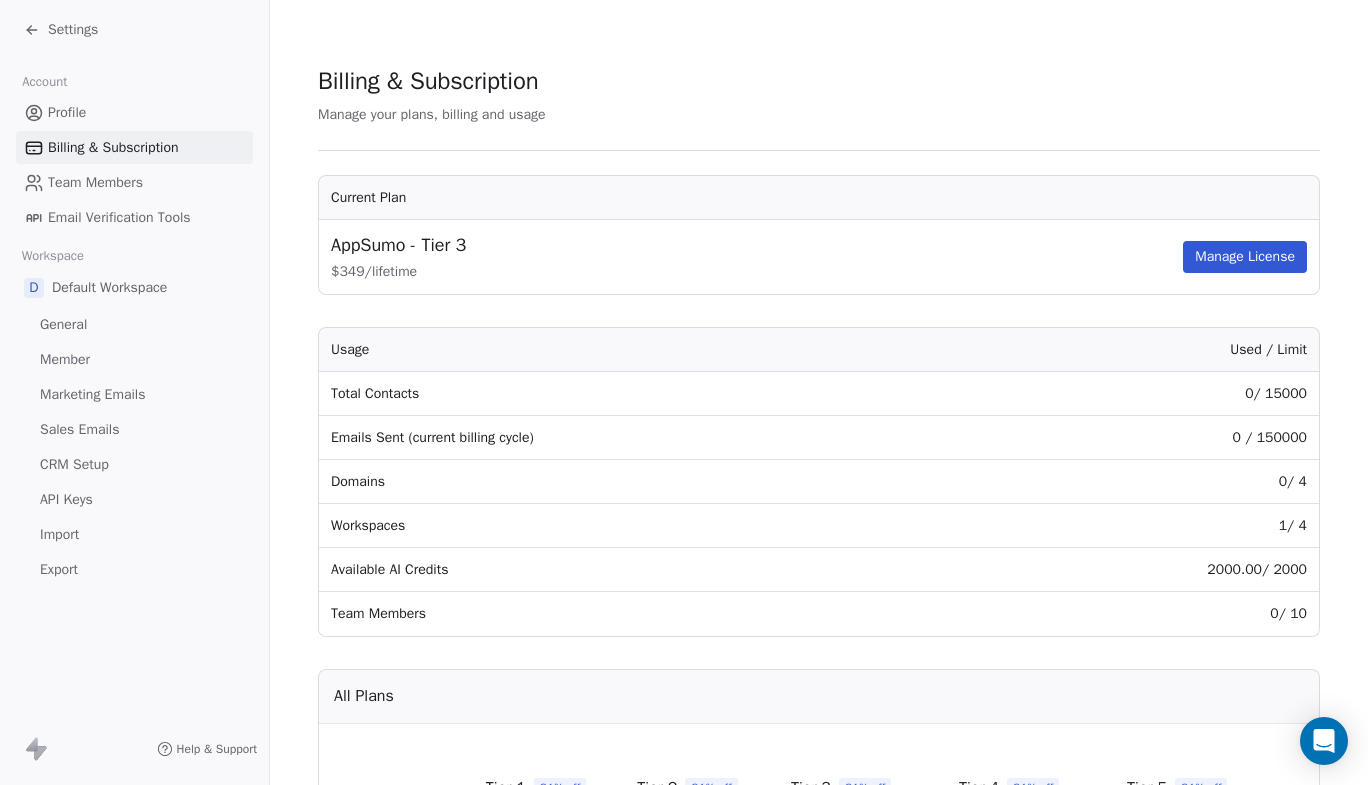 click on "Profile" at bounding box center [67, 112] 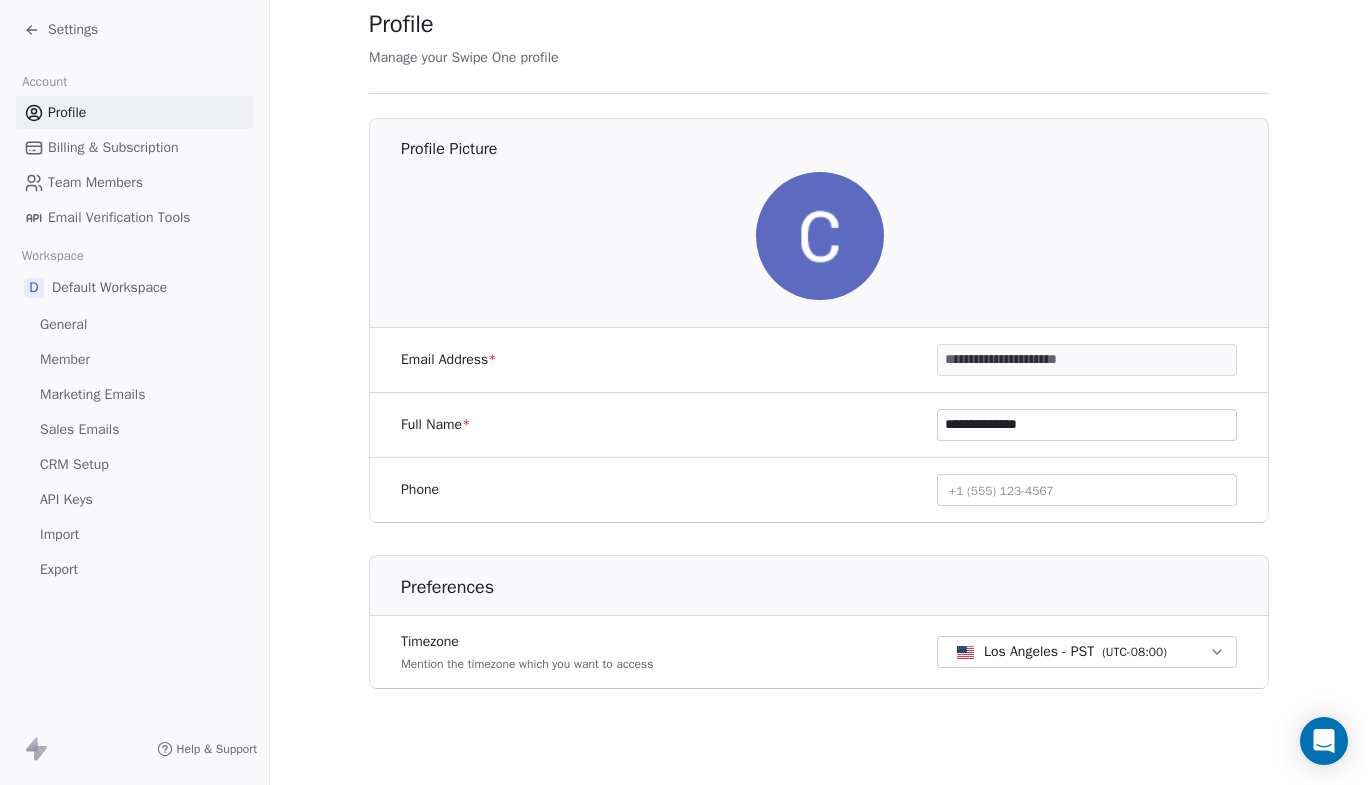 scroll, scrollTop: 0, scrollLeft: 0, axis: both 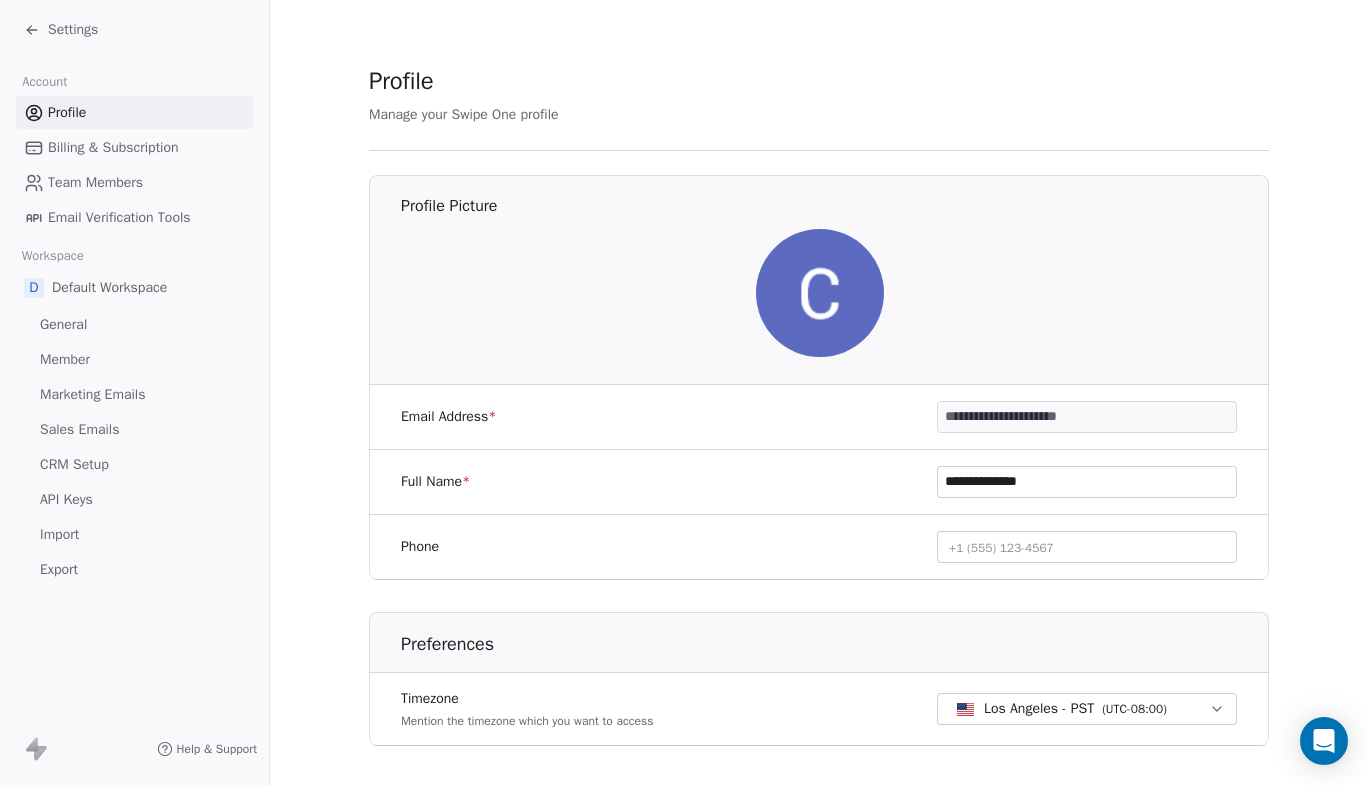 click 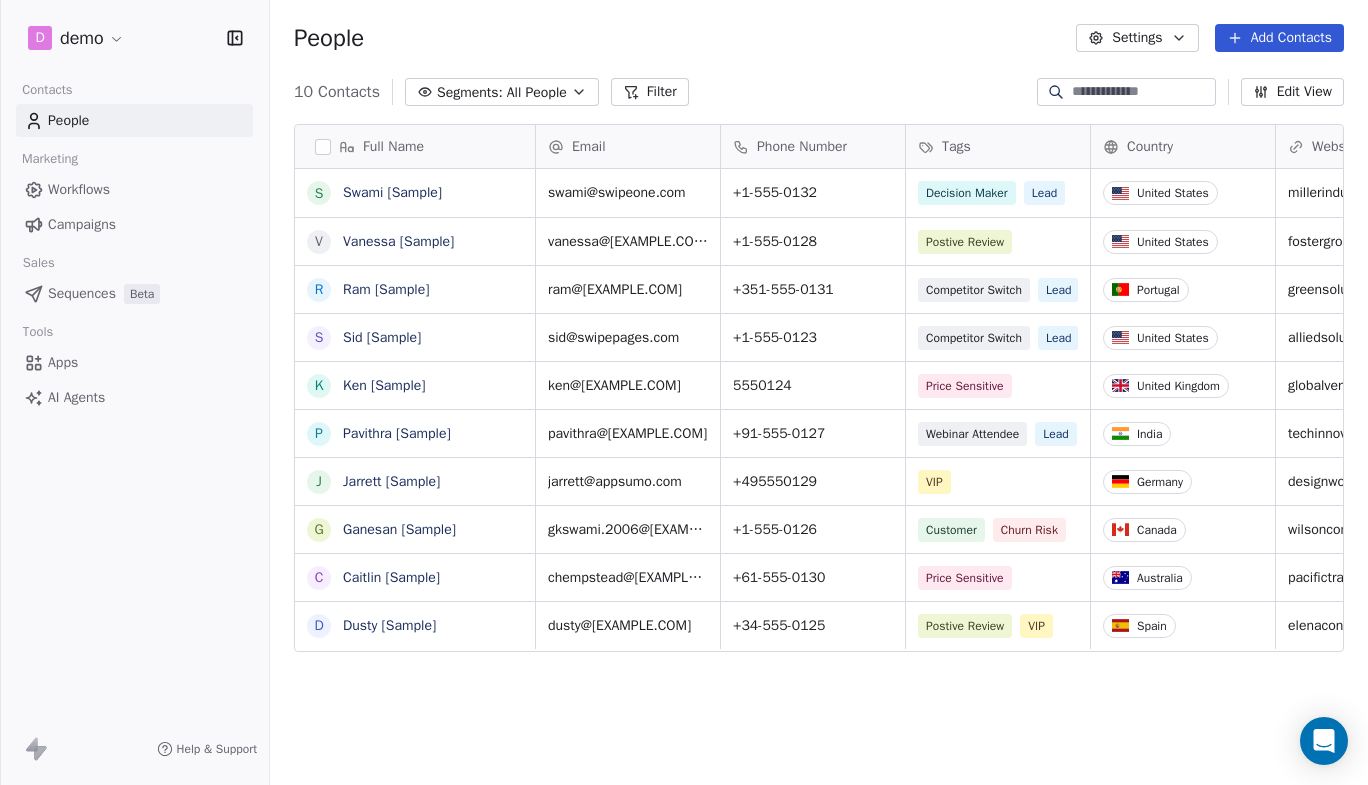 scroll, scrollTop: 16, scrollLeft: 16, axis: both 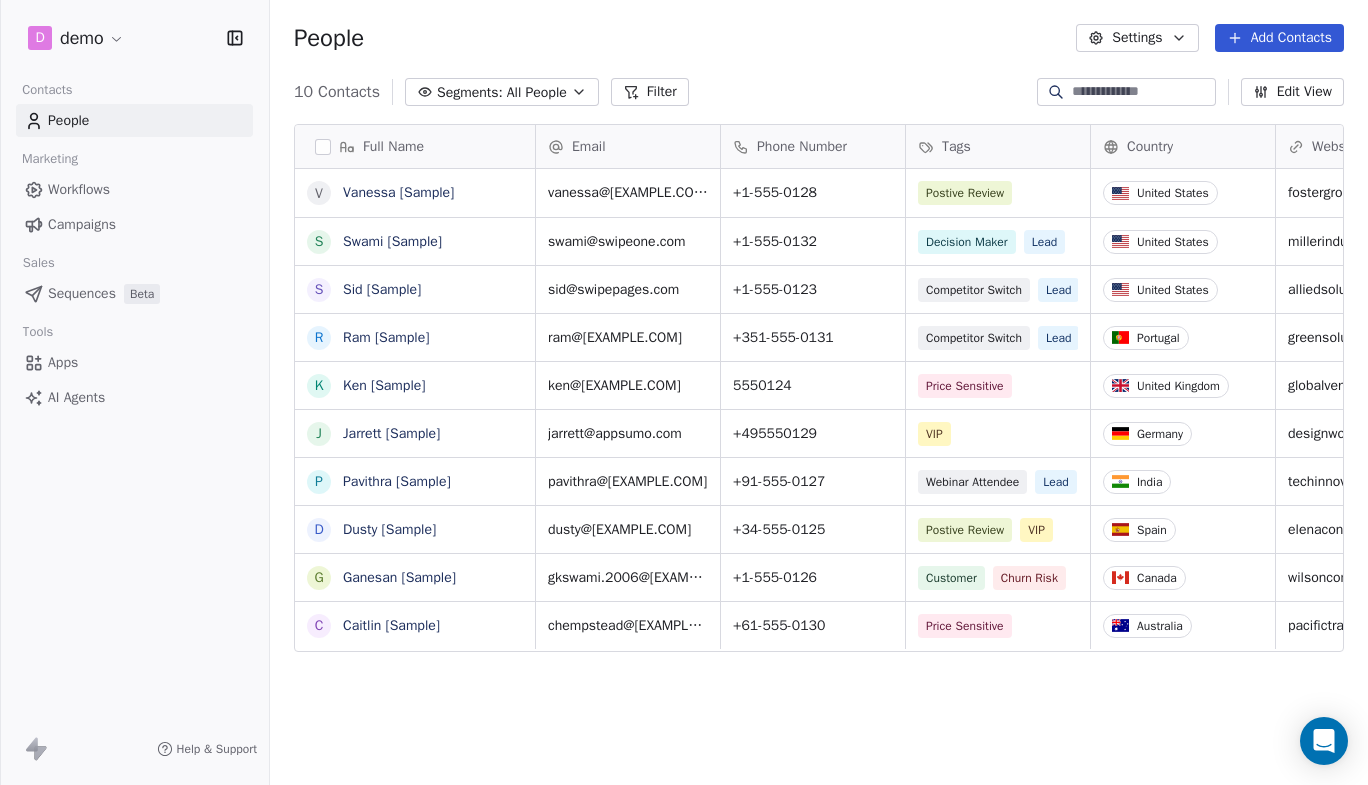 click 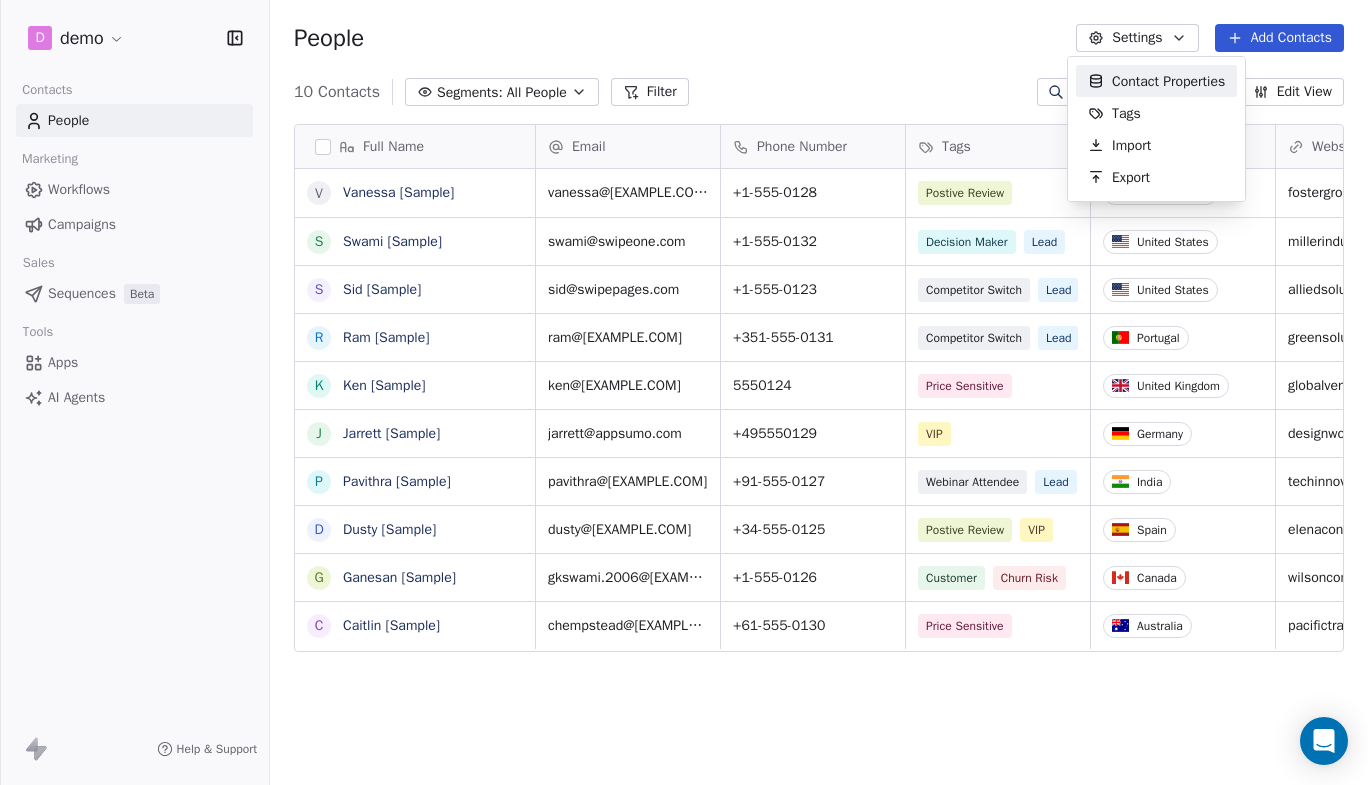 click on "D demo Contacts People Marketing Workflows Campaigns Sales Sequences Beta Tools Apps AI Agents Help & Support People Settings  Add Contacts 10 Contacts Segments: All People Filter  Edit View Tag Add to Sequence Export Full Name V Vanessa [Sample] S Swami [Sample] S Sid [Sample] R Ram [Sample] K Ken [Sample] J Jarrett [Sample] P Pavithra [Sample] D Dusty [Sample] G Ganesan [Sample] C Caitlin [Sample] Email Phone Number Tags Country Website Job Title Status Contact Source vanessa@[EXAMPLE.COM] +1-555-0128 Postive Review United States fostergroup.com Managing Director closed_won Referral swami@[EXAMPLE.COM] +1-555-0132 Decision Maker Lead United States millerindustries.com President New Lead Social Media sid@[EXAMPLE.COM] +1-555-0123 Competitor Switch Lead United States alliedsolutions.com Director of Operations qualifying Website Form ram@[EXAMPLE.COM] +351-555-0131 Competitor Switch Lead Portugal greensolutions.pt Sustainability Head closed_won Facebook Ad ken@[EXAMPLE.COM] 5550124 Price Sensitive CEO LinkedIn" at bounding box center [684, 392] 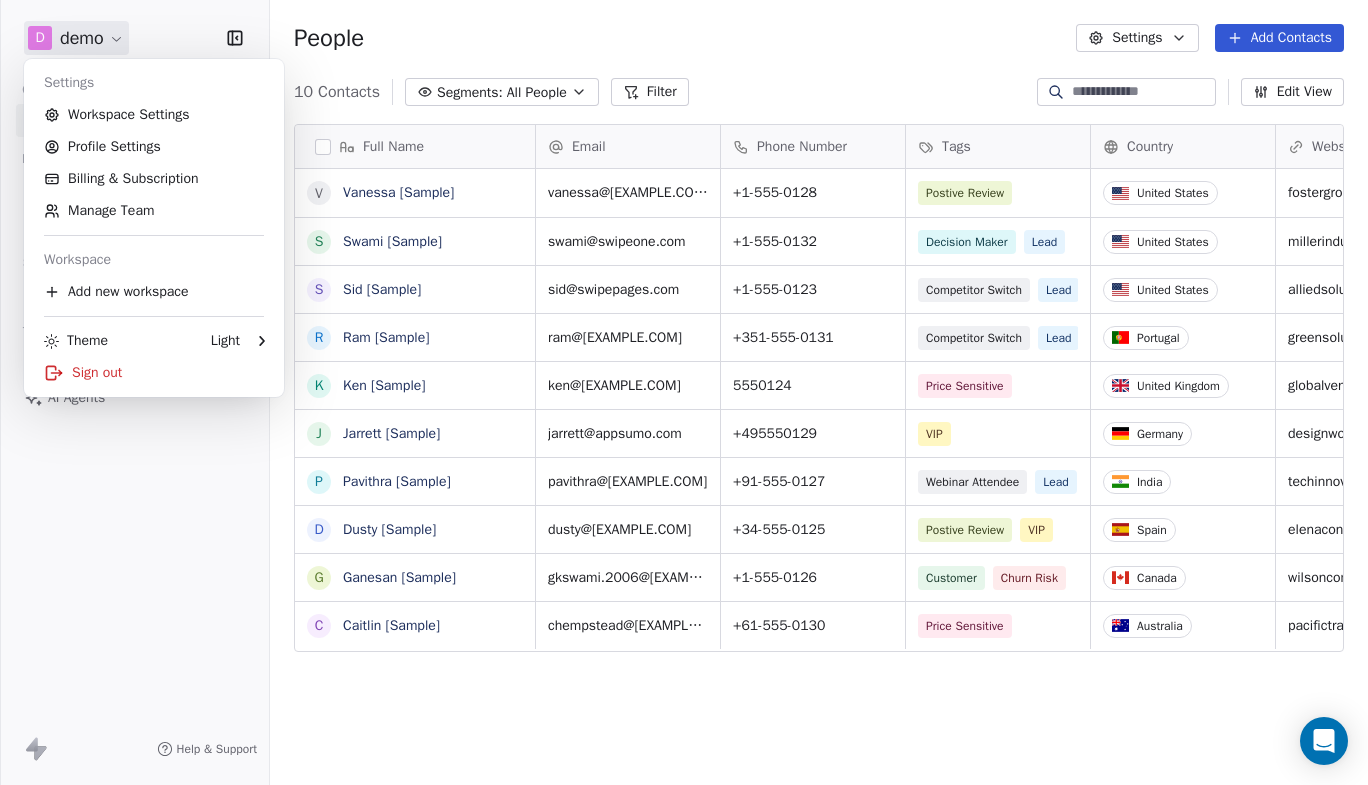 click on "D demo Contacts People Marketing Workflows Campaigns Sales Sequences Beta Tools Apps AI Agents Help & Support People Settings  Add Contacts 10 Contacts Segments: All People Filter  Edit View Tag Add to Sequence Export Full Name V Vanessa [Sample] S Swami [Sample] S Sid [Sample] R Ram [Sample] K Ken [Sample] J Jarrett [Sample] P Pavithra [Sample] D Dusty [Sample] G Ganesan [Sample] C Caitlin [Sample] Email Phone Number Tags Country Website Job Title Status Contact Source vanessa@[EXAMPLE.COM] +1-555-0128 Postive Review United States fostergroup.com Managing Director closed_won Referral swami@[EXAMPLE.COM] +1-555-0132 Decision Maker Lead United States millerindustries.com President New Lead Social Media sid@[EXAMPLE.COM] +1-555-0123 Competitor Switch Lead United States alliedsolutions.com Director of Operations qualifying Website Form ram@[EXAMPLE.COM] +351-555-0131 Competitor Switch Lead Portugal greensolutions.pt Sustainability Head closed_won Facebook Ad ken@[EXAMPLE.COM] 5550124 Price Sensitive CEO LinkedIn" at bounding box center [684, 392] 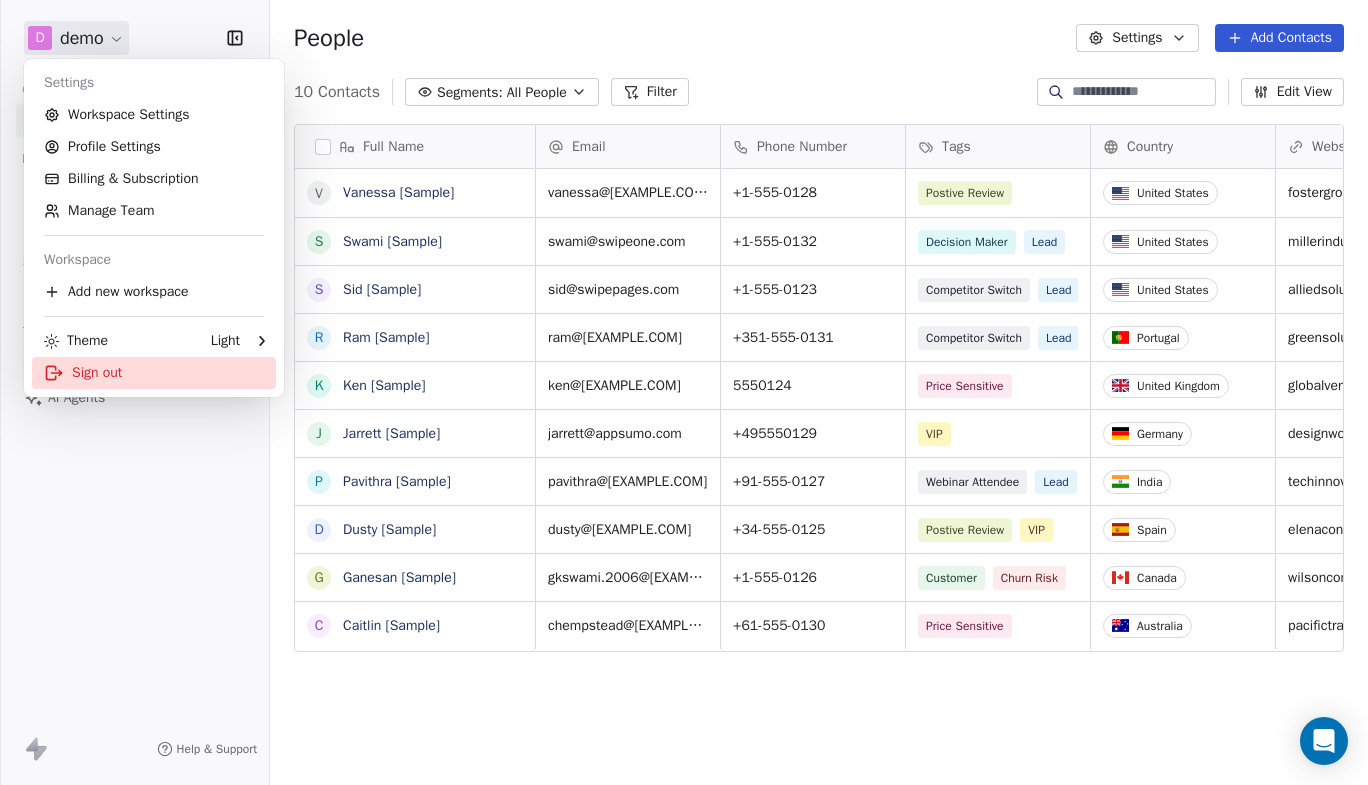 click on "Sign out" at bounding box center [154, 373] 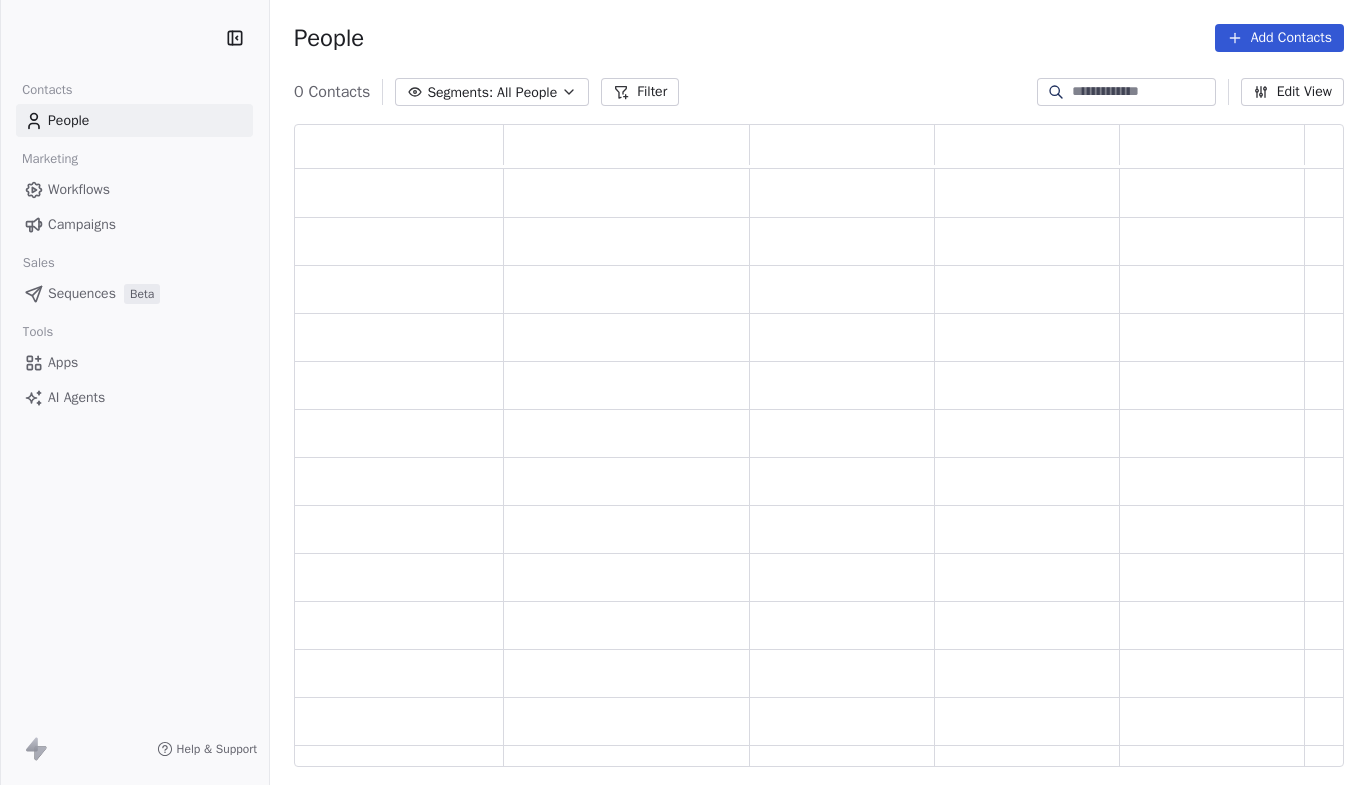 scroll, scrollTop: 0, scrollLeft: 0, axis: both 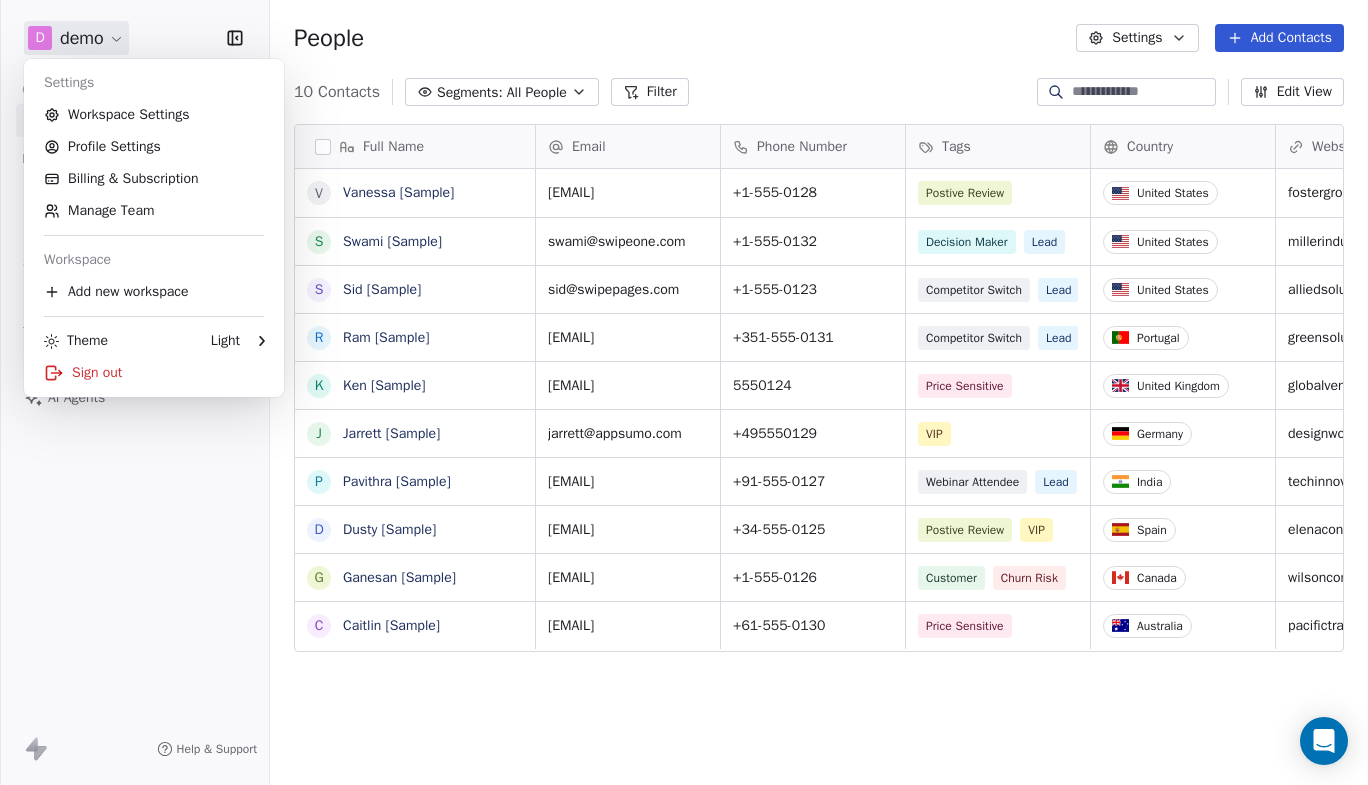 click on "D demo Contacts People Marketing Workflows Campaigns Sales Sequences Beta Tools Apps AI Agents Help & Support People Settings  Add Contacts 10 Contacts Segments: All People Filter  Edit View Tag Add to Sequence Export Full Name V [FIRST] [LAST] [Sample] S [LAST] [Sample] S [LAST] [Sample] R [LAST] [Sample] K [LAST] [Sample] J [LAST] [Sample] P [LAST] [Sample] D [LAST] [Sample] G [LAST] [Sample] C [LAST] Email Phone Number Tags Country Website Job Title Status Contact Source [EMAIL] +1-[PHONE] Postive Review United States [WEBSITE] [JOB_TITLE] [STATUS] [SOURCE] [EMAIL] +1-[PHONE] Decision Maker Lead United States [WEBSITE] [JOB_TITLE] New Lead Social Media [EMAIL] +1-[PHONE] Competitor Switch Lead United States [WEBSITE] [JOB_TITLE] qualifying Website Form [EMAIL] +351-[PHONE] Competitor Switch Lead Portugal [WEBSITE] [JOB_TITLE] closed_won Facebook Ad [EMAIL] [PHONE] Price Sensitive [JOB_TITLE] LinkedIn" at bounding box center (684, 392) 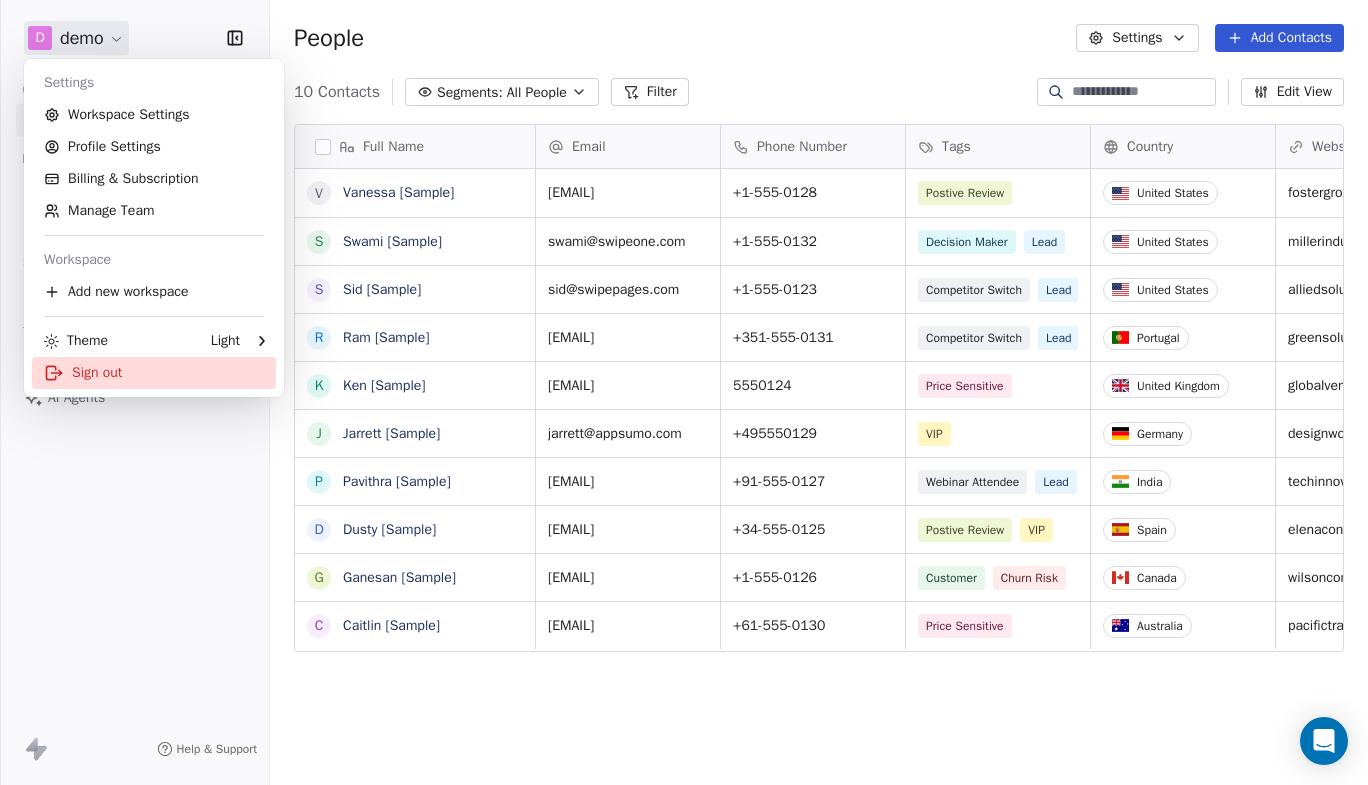 click on "Sign out" at bounding box center [154, 373] 